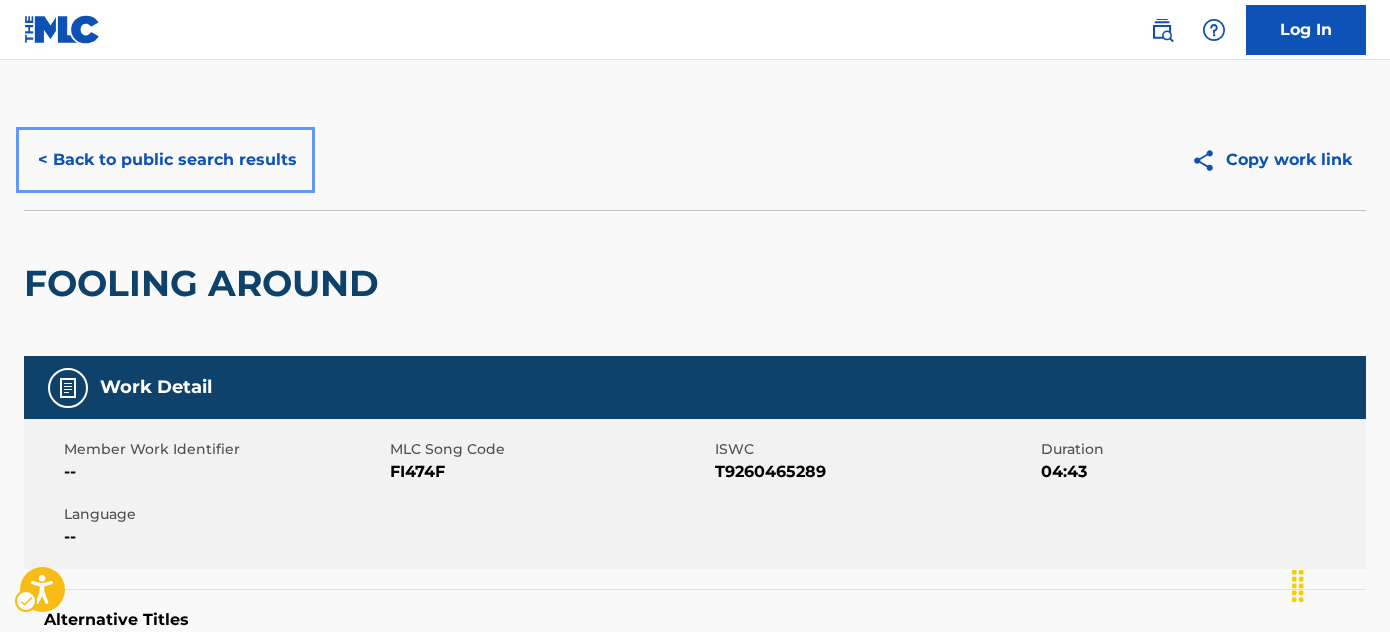 click on "< Back to public search results" at bounding box center [167, 160] 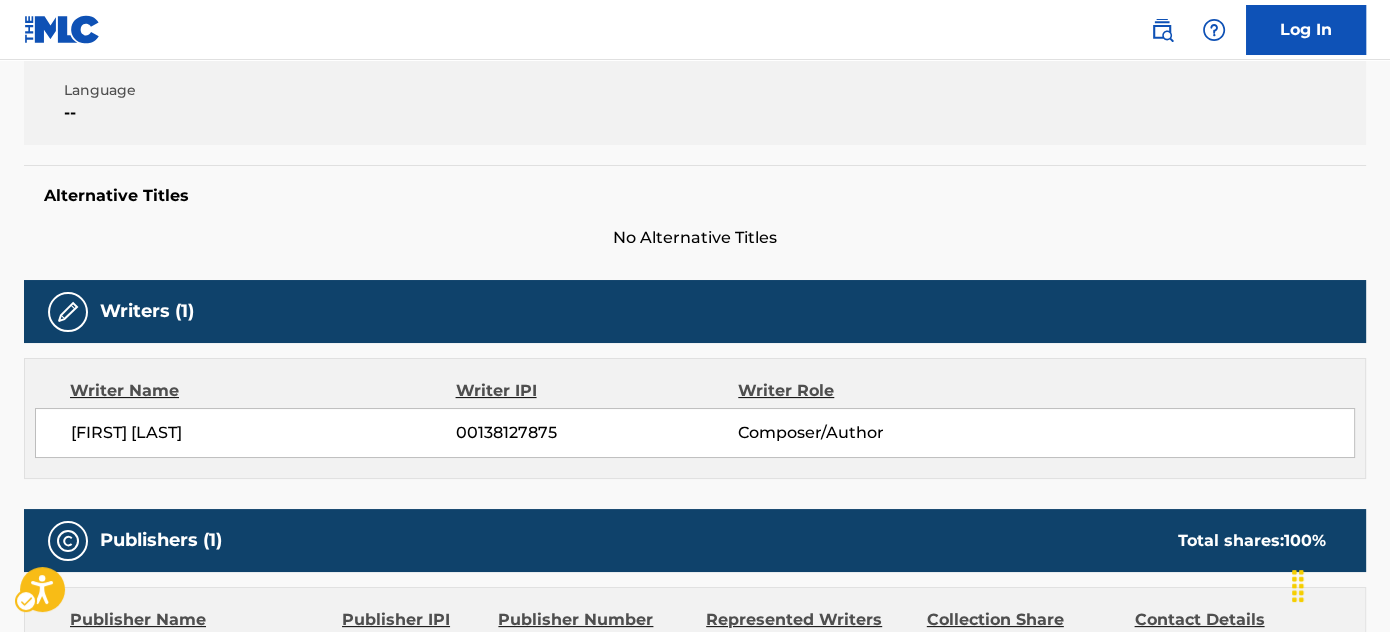 scroll, scrollTop: 0, scrollLeft: 0, axis: both 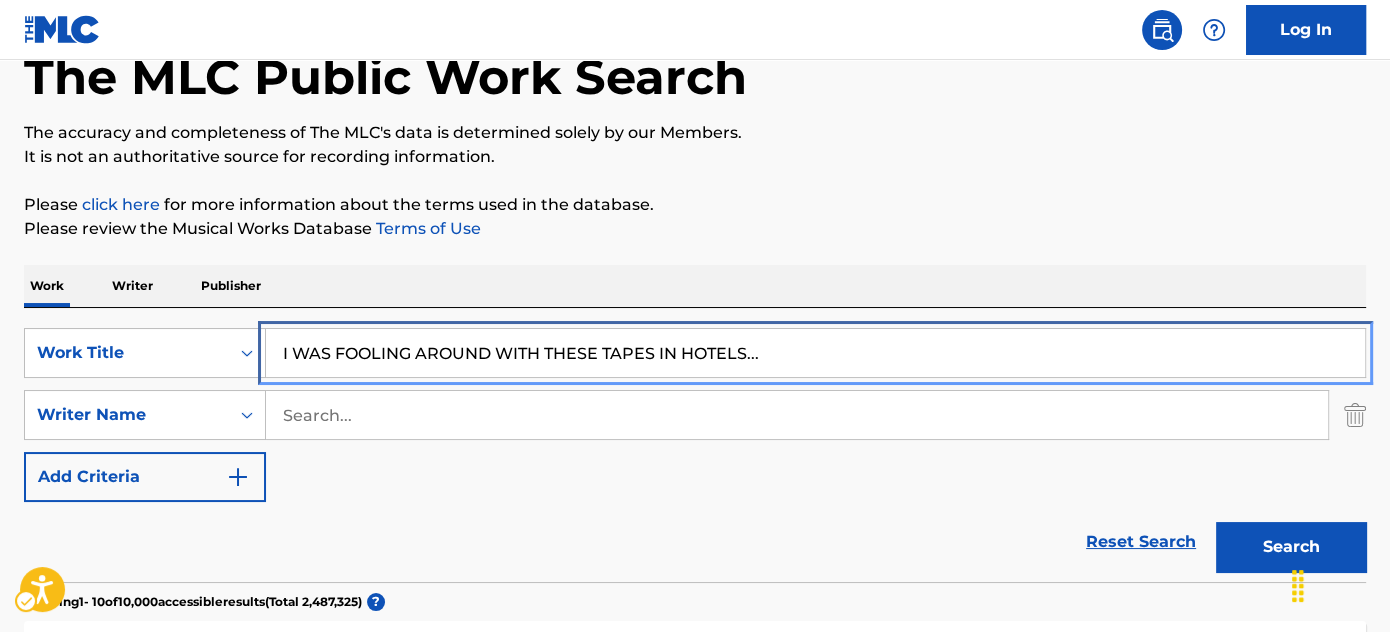 click on "I WAS FOOLING AROUND WITH THESE TAPES IN HOTELS..." at bounding box center (815, 353) 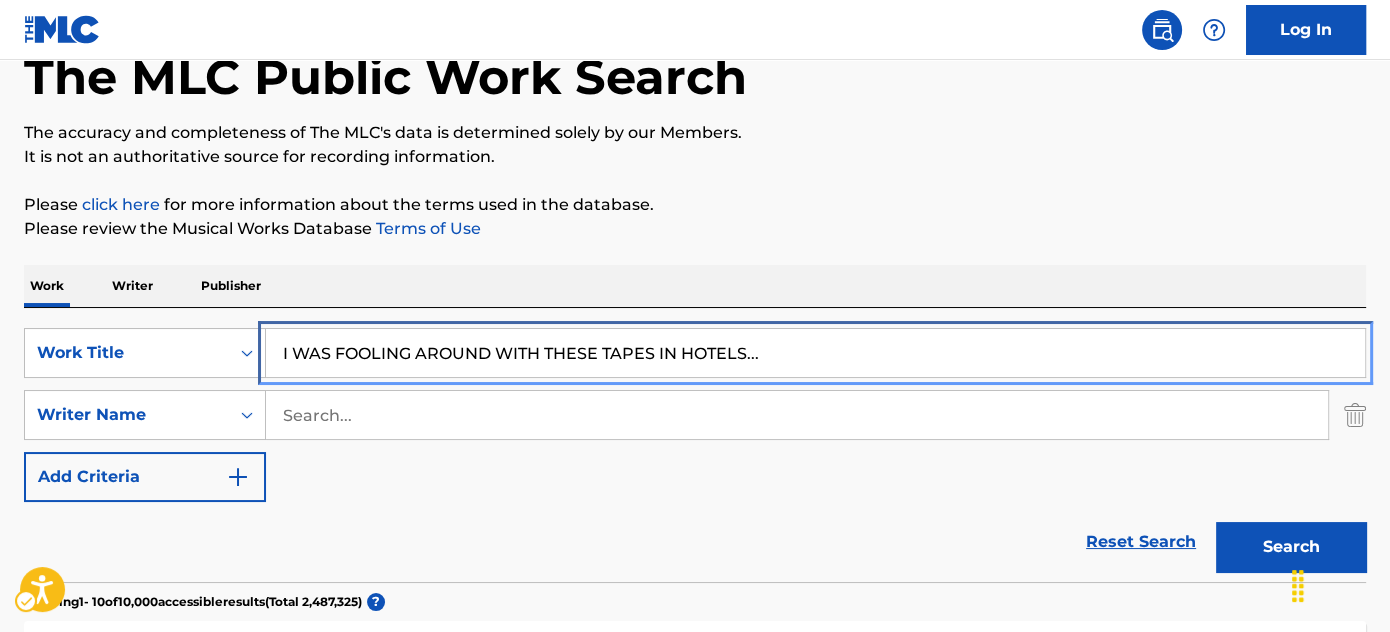 scroll, scrollTop: 61, scrollLeft: 0, axis: vertical 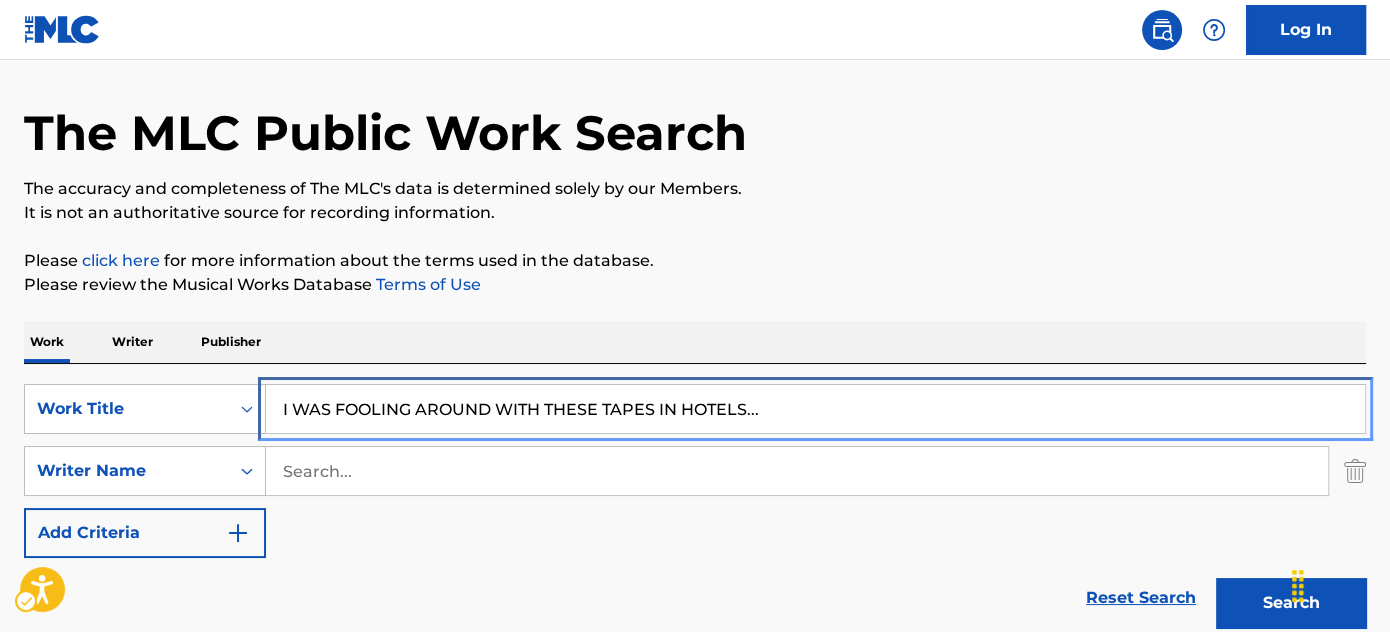 click on "I WAS FOOLING AROUND WITH THESE TAPES IN HOTELS..." at bounding box center (815, 409) 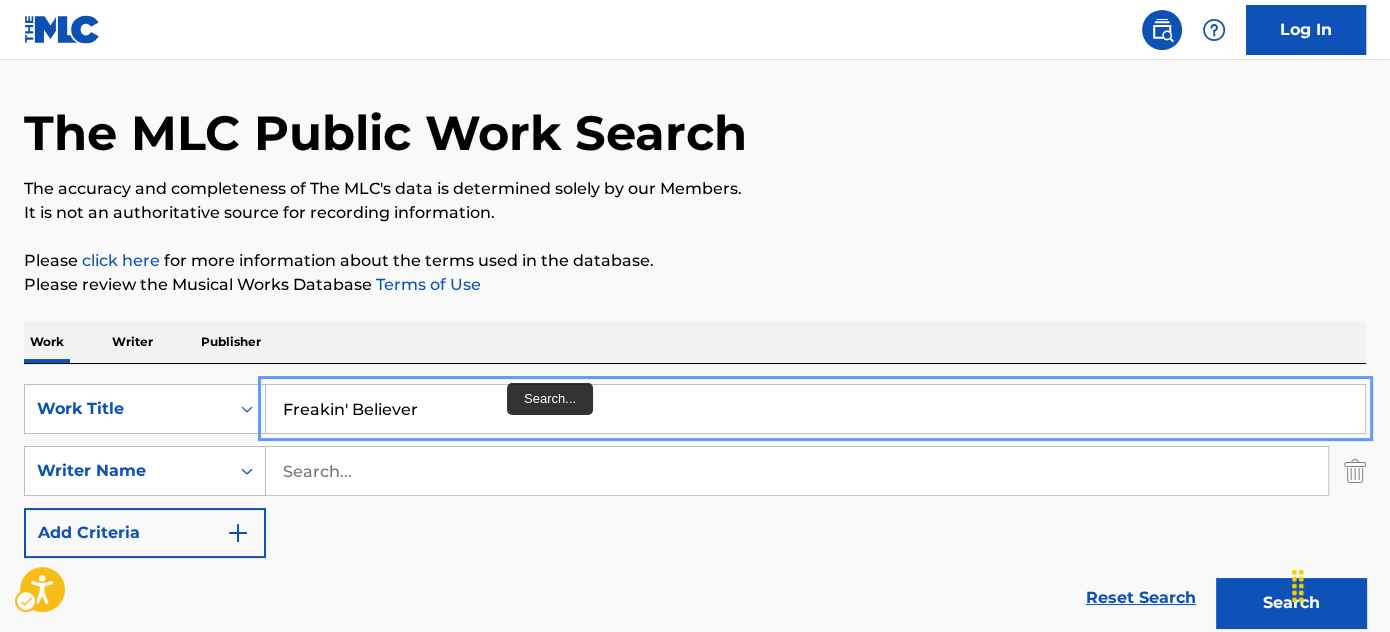 type on "Freakin' Believer" 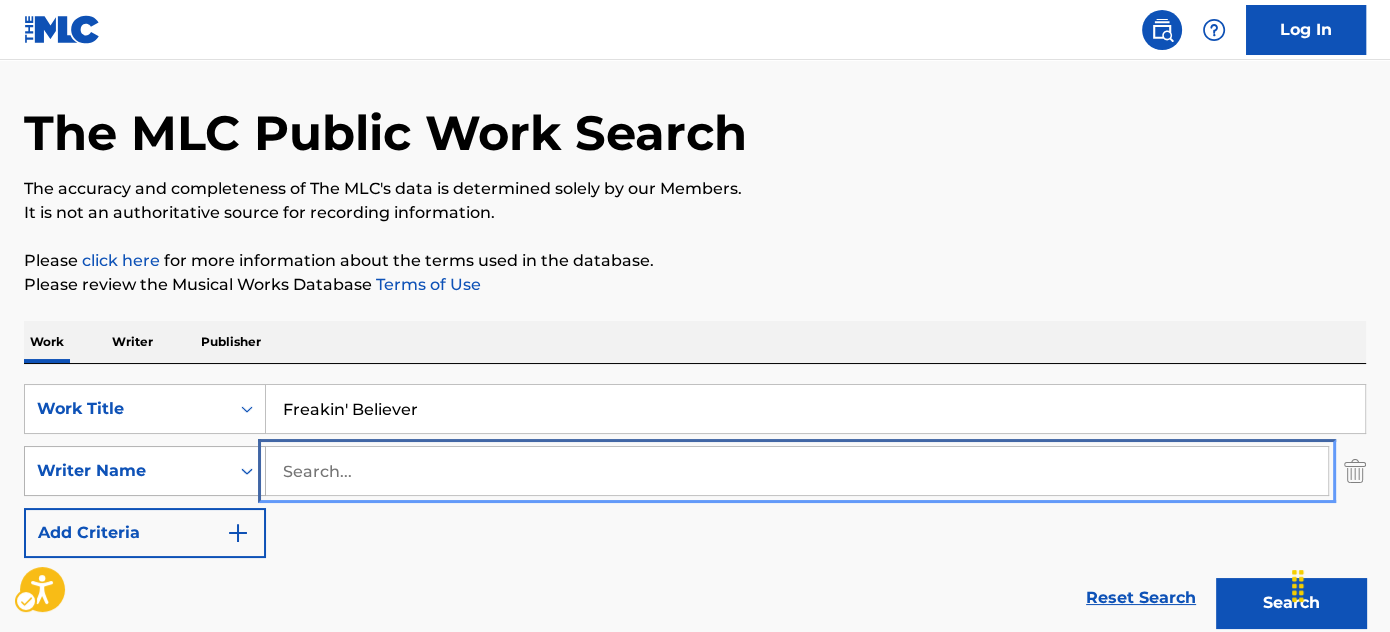 click at bounding box center (797, 471) 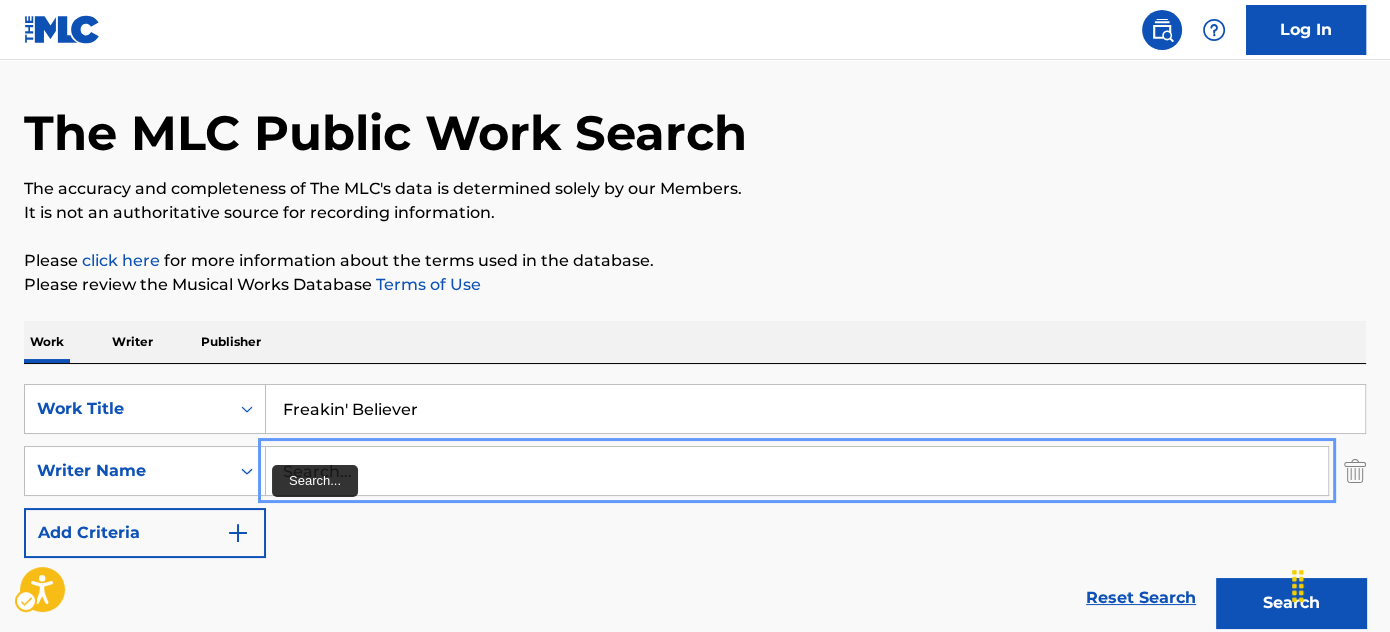 click at bounding box center (797, 471) 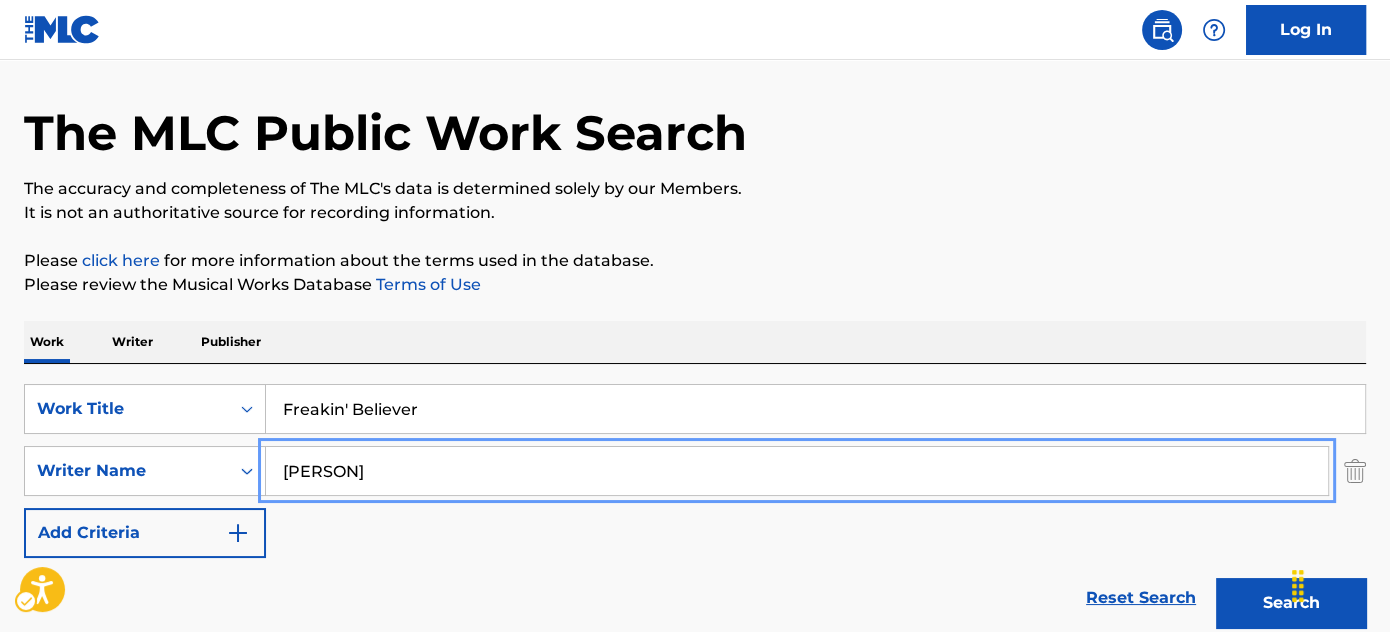 type on "[PERSON]" 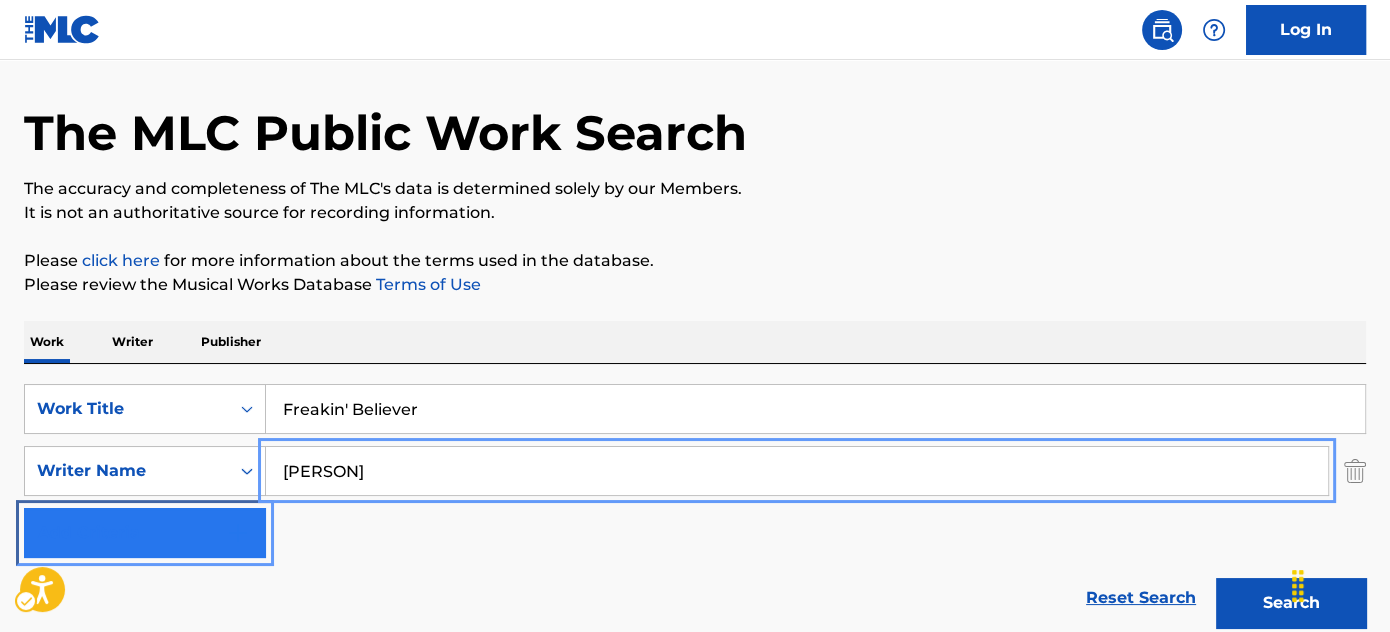 type 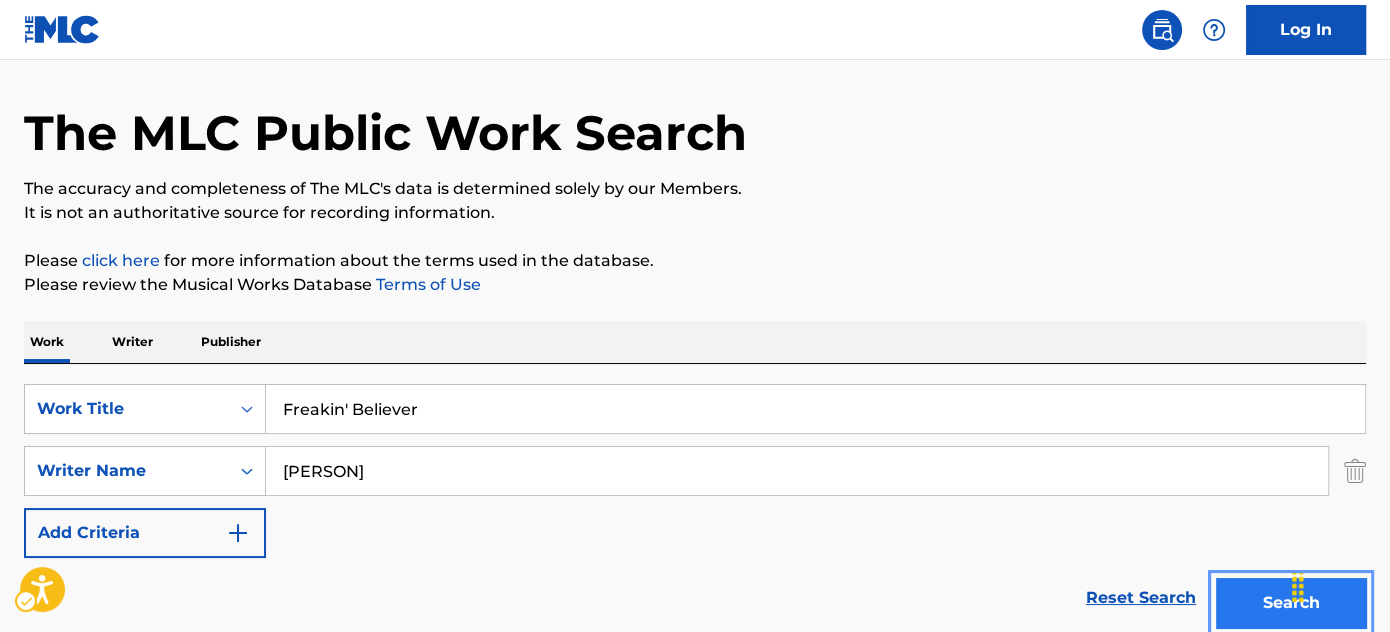 type 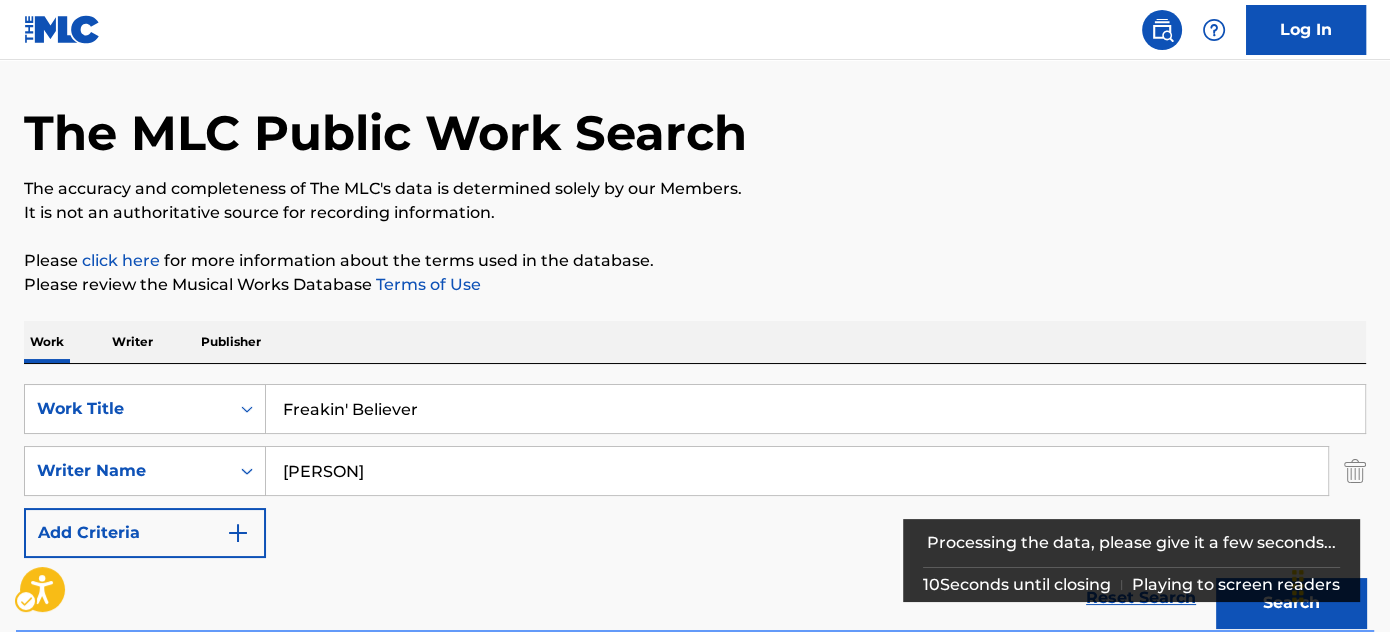 scroll, scrollTop: 602, scrollLeft: 0, axis: vertical 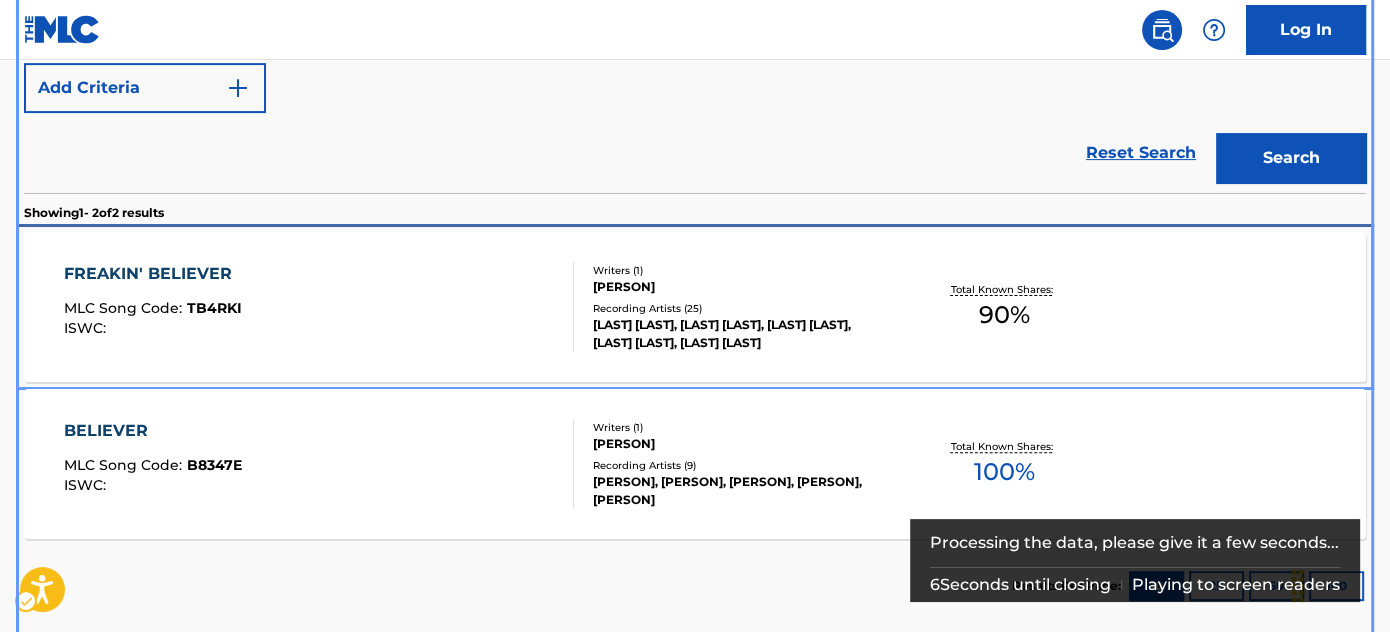 click on "FREAKIN' BELIEVER MLC Song Code : TB4RKI ISWC :" at bounding box center (319, 307) 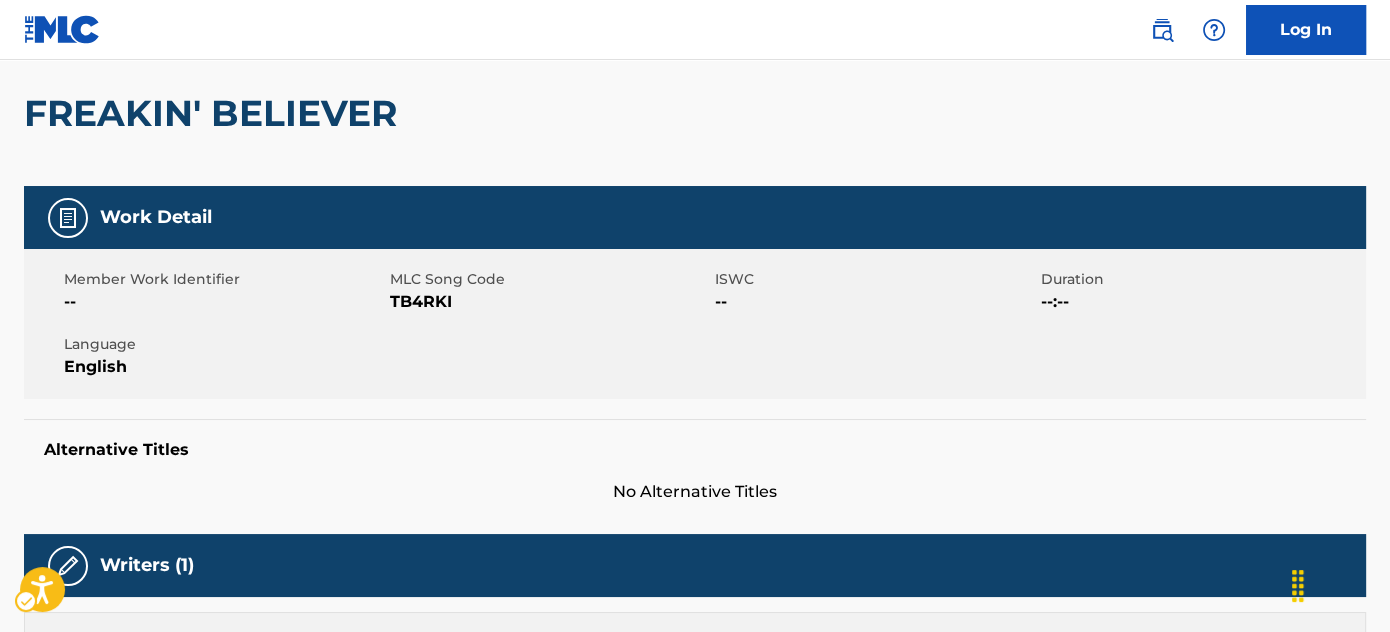 scroll, scrollTop: 0, scrollLeft: 0, axis: both 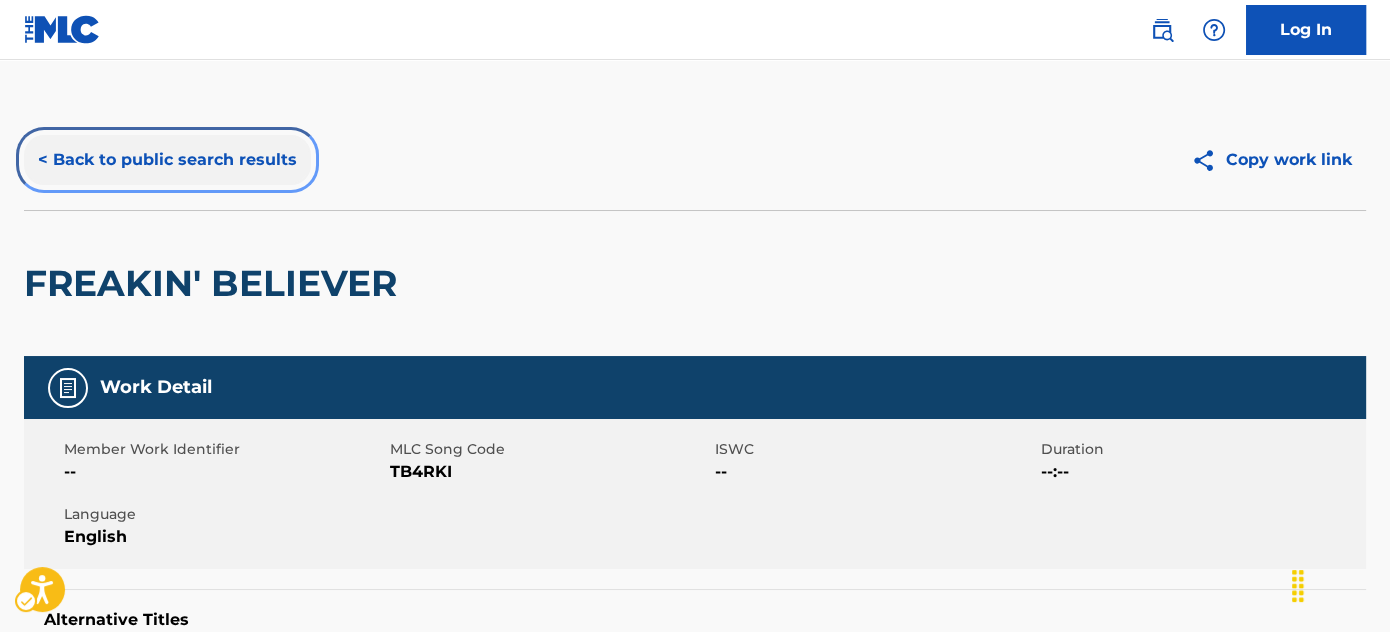 drag, startPoint x: 187, startPoint y: 154, endPoint x: 323, endPoint y: 11, distance: 197.34488 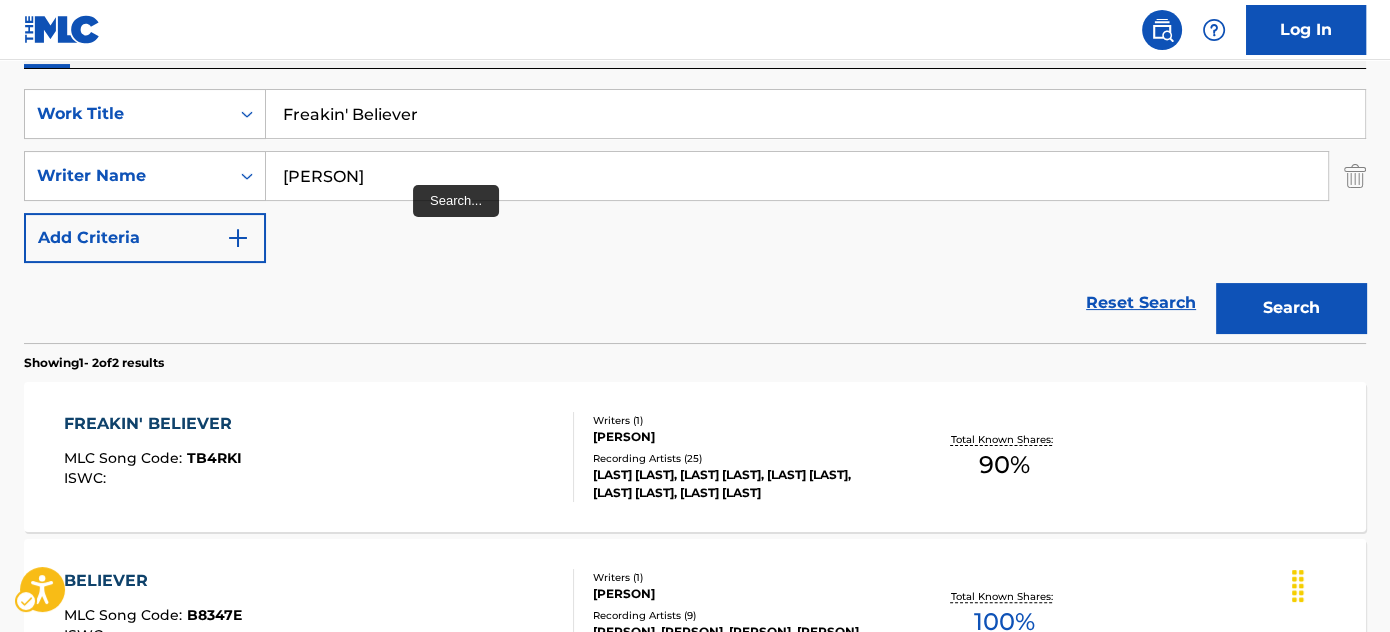 scroll, scrollTop: 339, scrollLeft: 0, axis: vertical 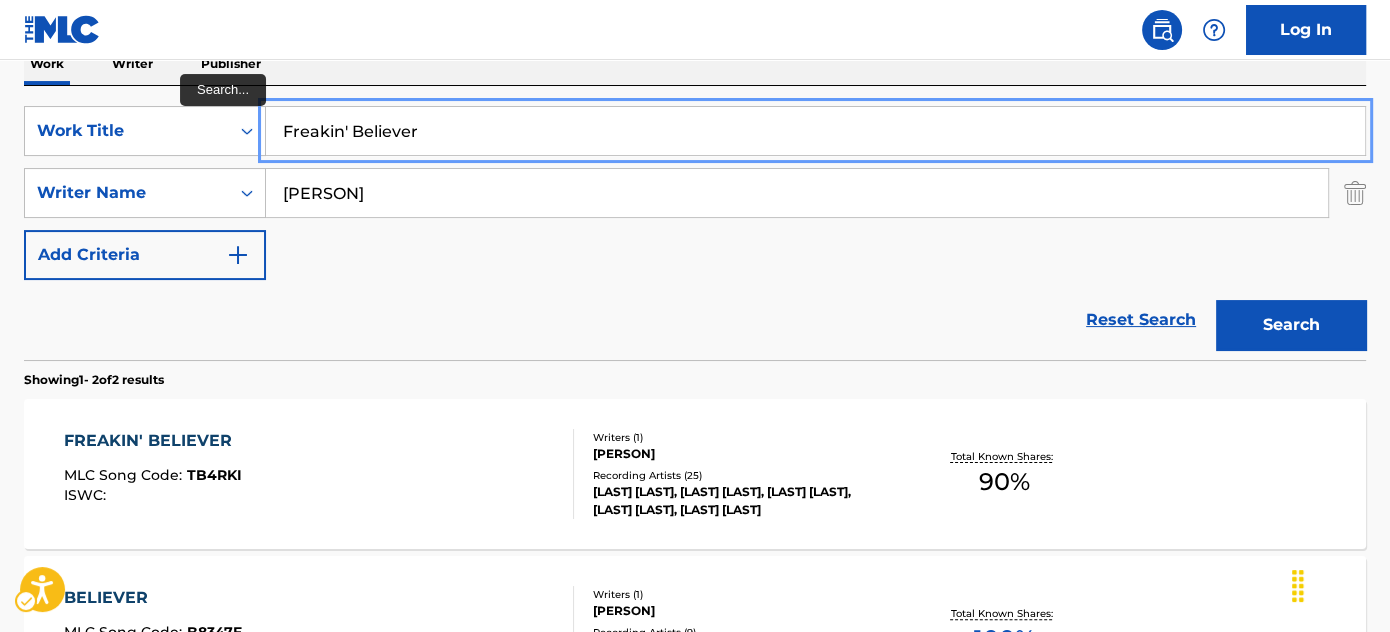 click on "Freakin' Believer" at bounding box center [815, 131] 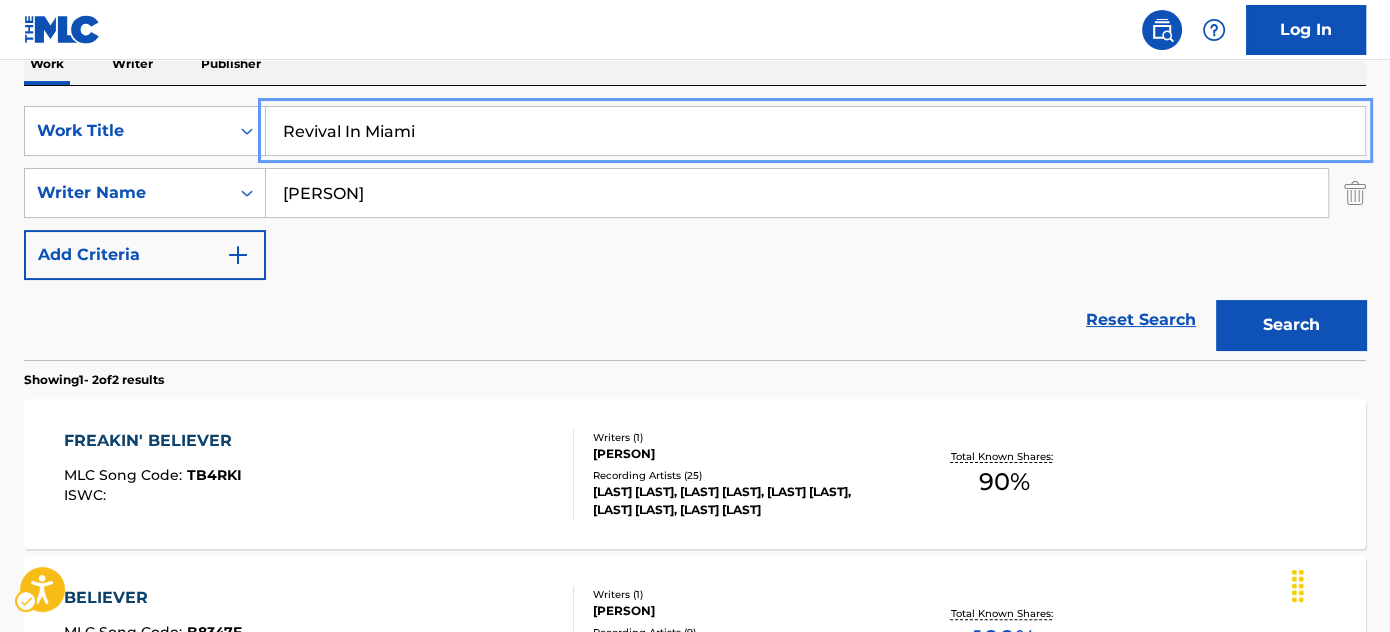 type on "Revival In Miami" 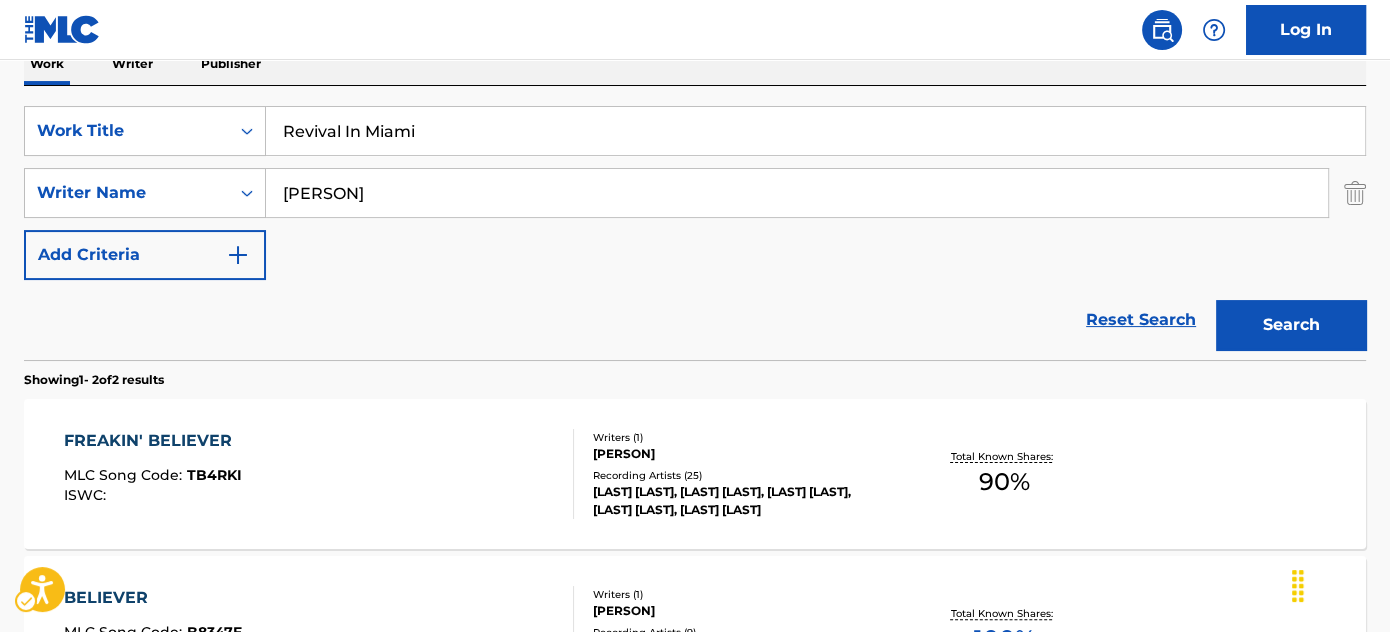 click on "SearchWithCriteria83fc127f-e82f-4e59-9582-6ac00d39424a Work Title Revival In Miami SearchWithCriteria76b2fbff-19b9-4fa5-aebc-d5e6f94c3f43 Writer Name [PERSON] Add Criteria Reset Search Search" at bounding box center [695, 223] 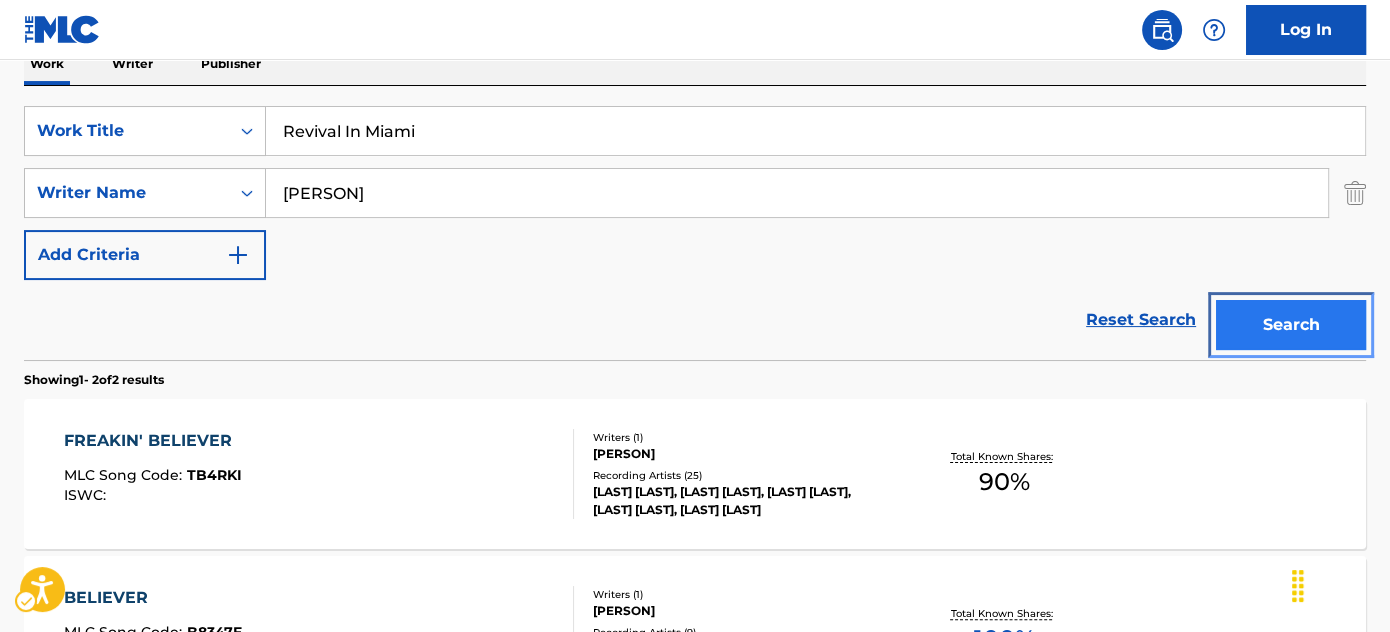 click on "Search" at bounding box center (1291, 325) 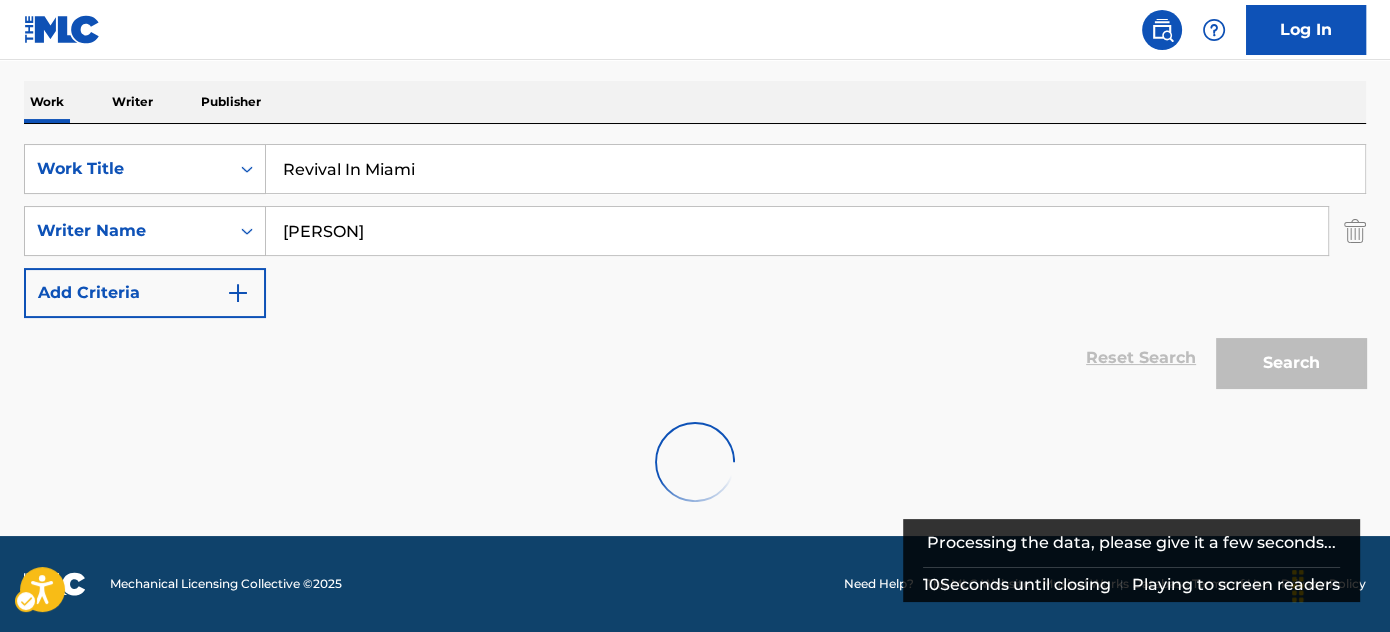 scroll, scrollTop: 339, scrollLeft: 0, axis: vertical 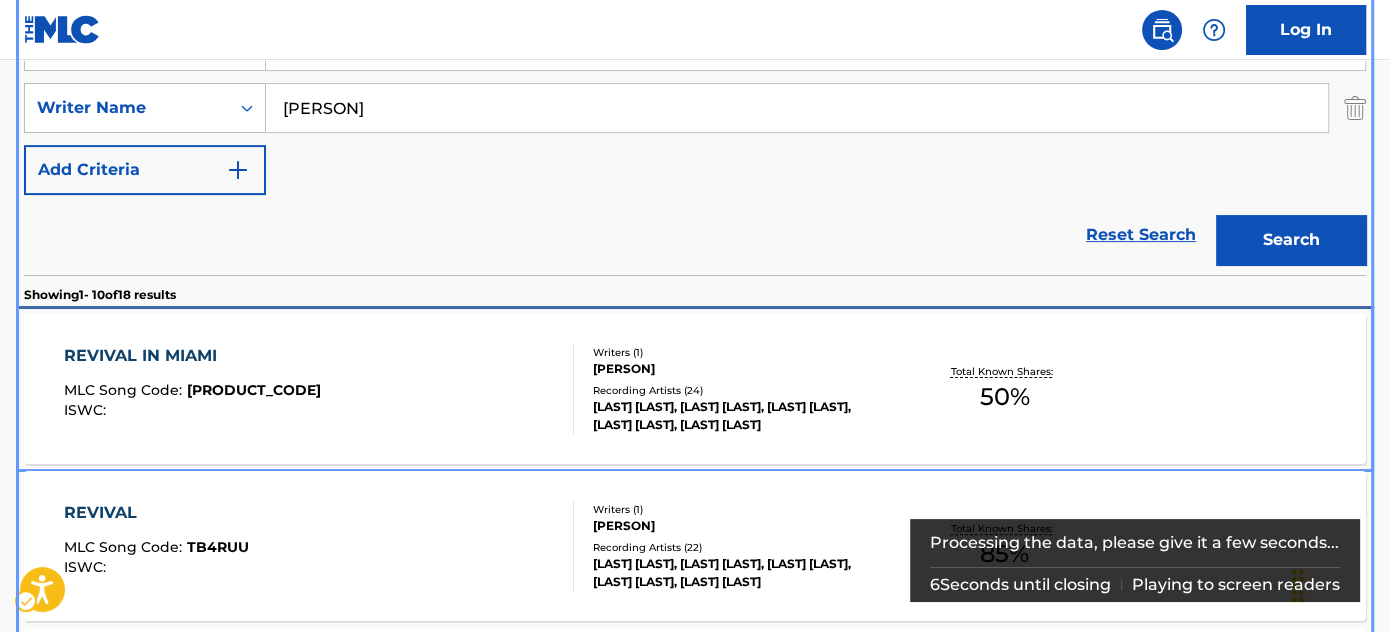 click on "REVIVAL IN MIAMI MLC Song Code : [PRODUCT_CODE] ISWC :" at bounding box center (319, 389) 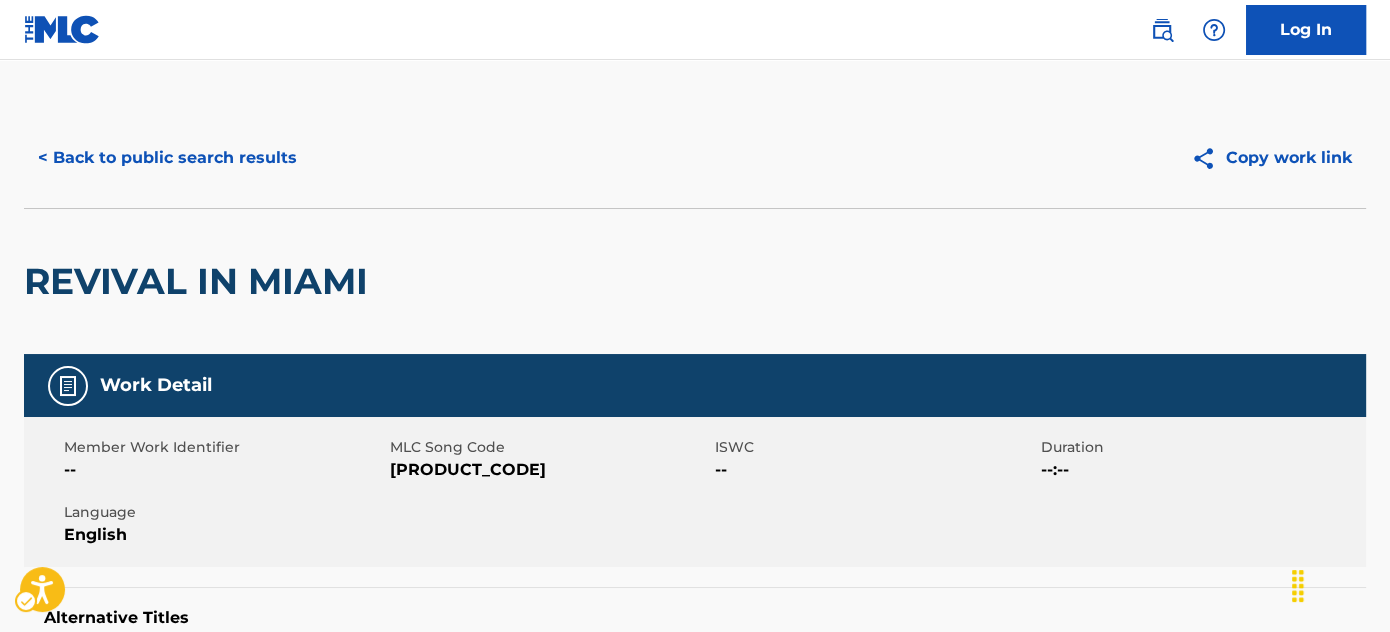 scroll, scrollTop: 0, scrollLeft: 0, axis: both 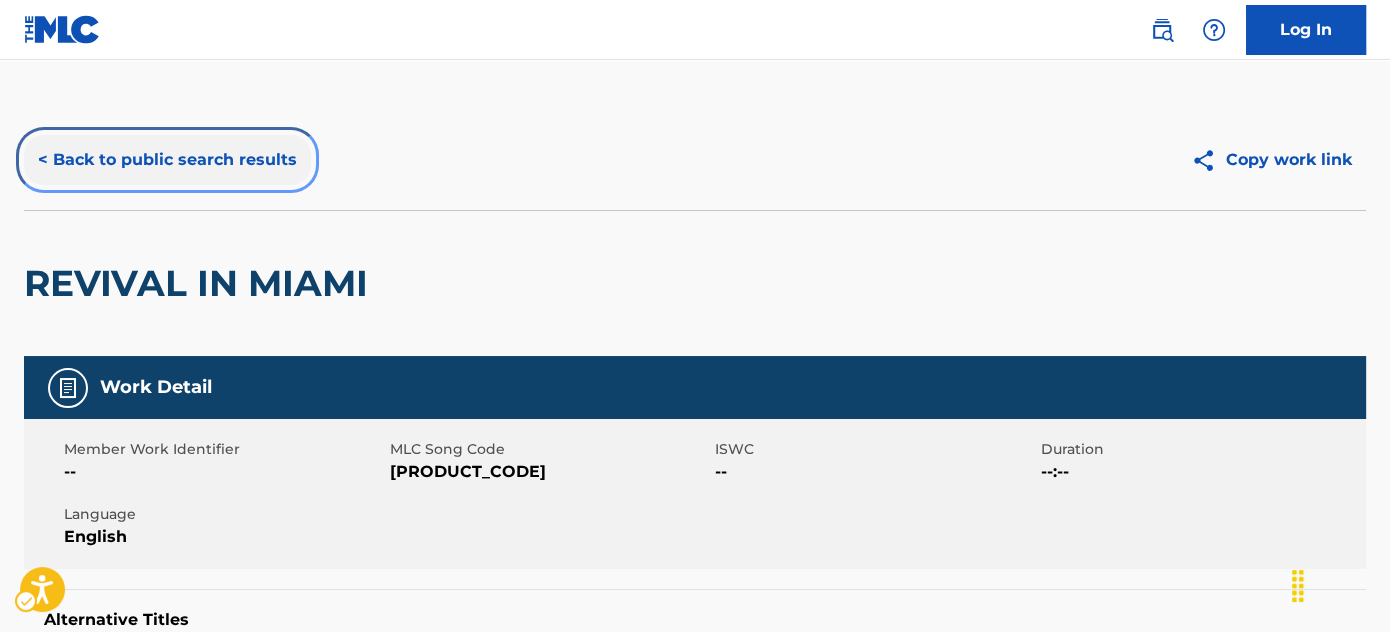 click on "< Back to public search results" at bounding box center (167, 160) 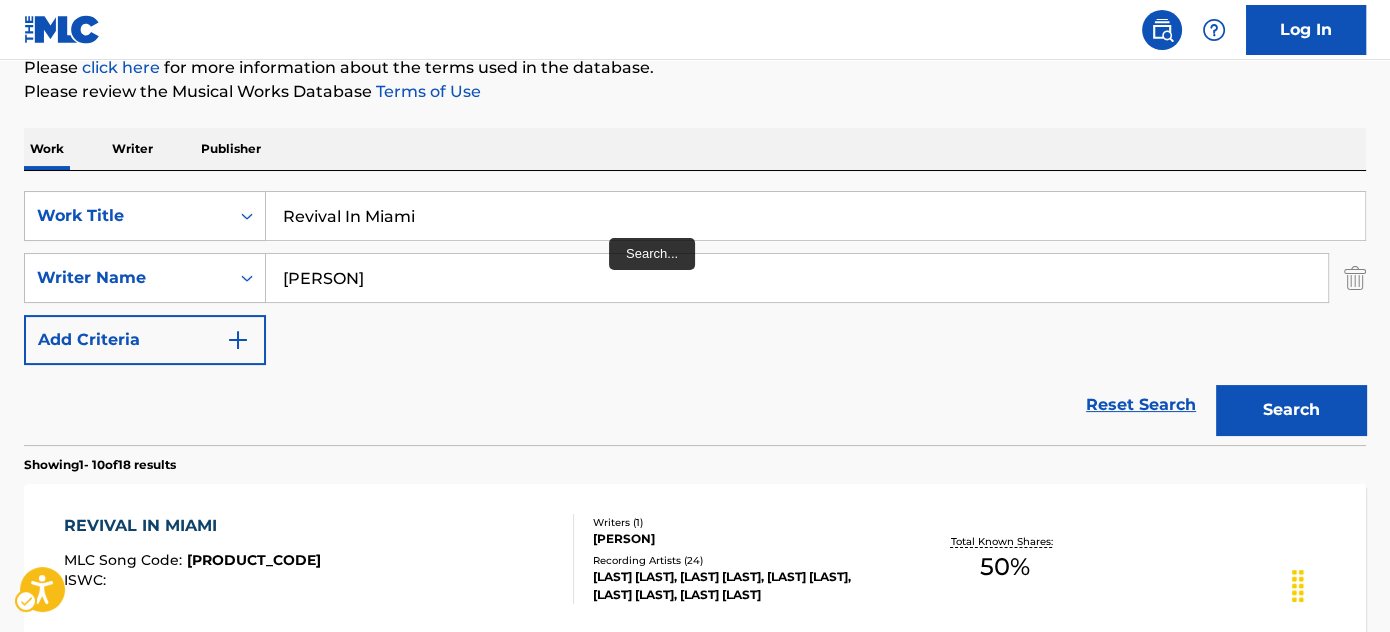 scroll, scrollTop: 242, scrollLeft: 0, axis: vertical 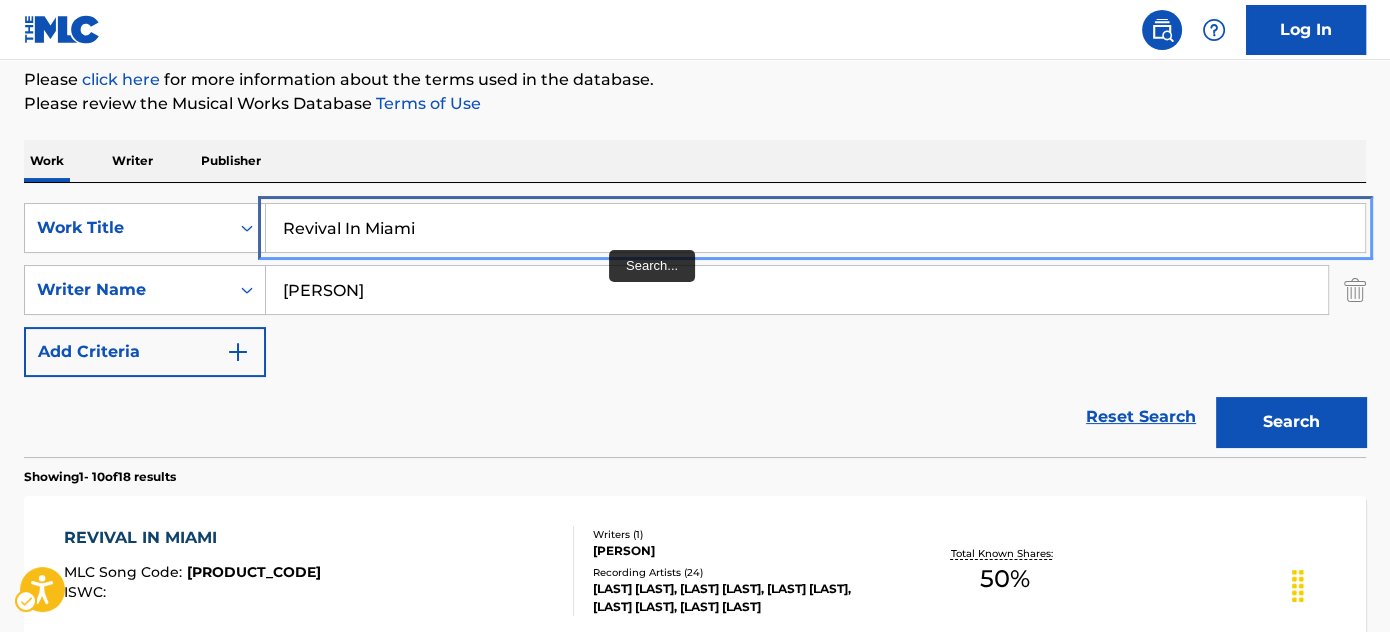 click on "Revival In Miami" at bounding box center [815, 228] 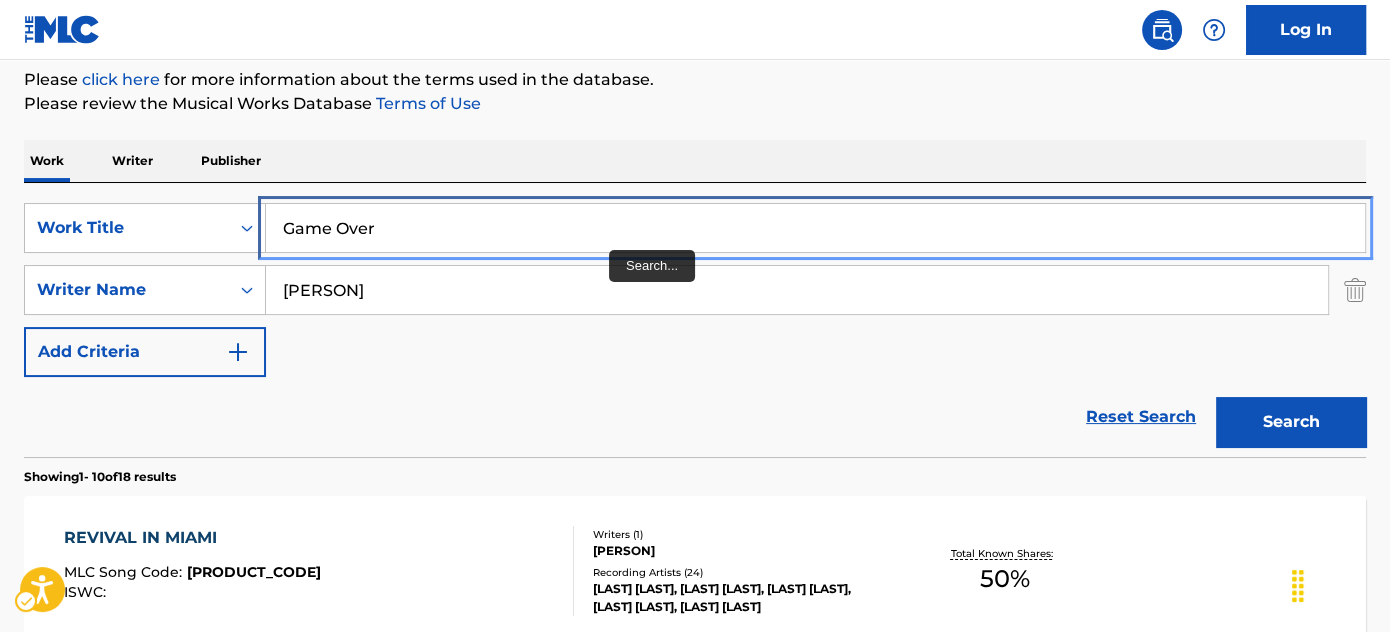 type on "Game Over" 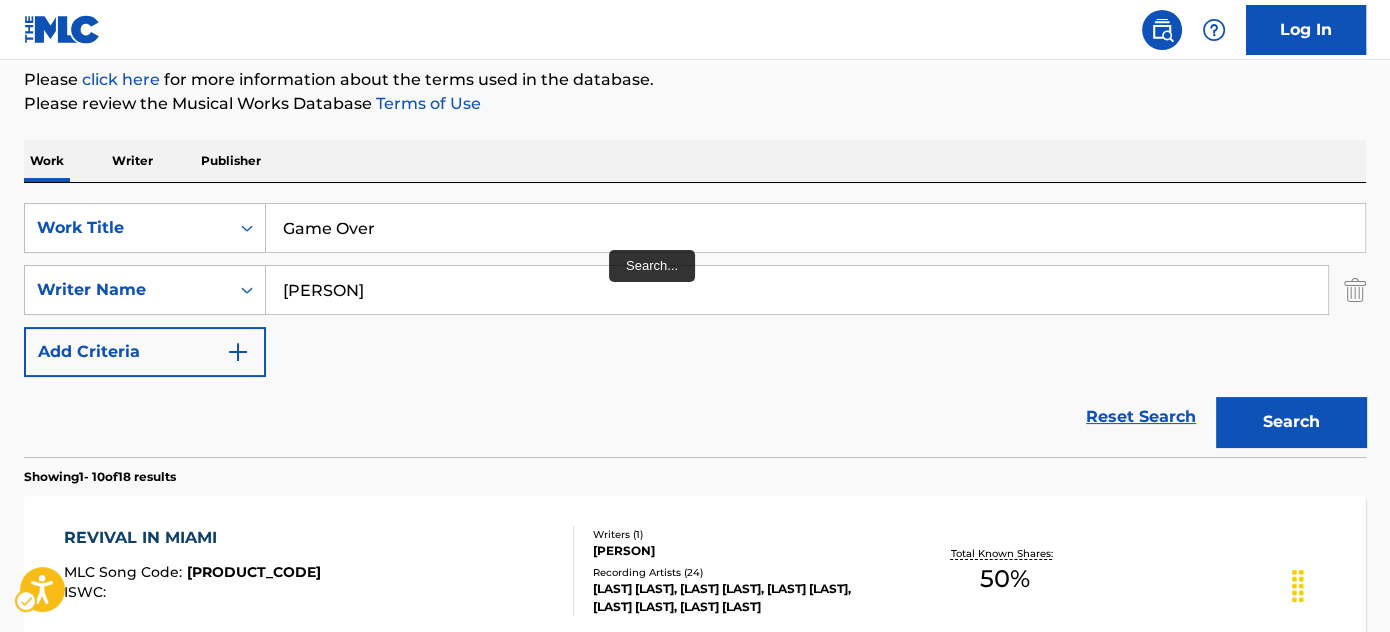 click on "The MLC Public Work Search The accuracy and completeness of The MLC's data is determined solely by our Members. It is not an authoritative source for recording information. Please   click here   for more information about the terms used in the database. Please review the Musical Works Database   Terms of Use Work Writer Publisher SearchWithCriteria83fc127f-e82f-4e59-9582-6ac00d39424a Work Title Game Over SearchWithCriteria76b2fbff-19b9-4fa5-aebc-d5e6f94c3f43 Writer Name [PERSON] Add Criteria Reset Search Search Showing  1  -   10  of  18   results   REVIVAL IN MIAMI MLC Song Code : TV31ZS ISWC : Writers ( 1 ) [PERSON] Recording Artists ( 24 ) [PERSON], [PERSON], [PERSON], [PERSON], [PERSON] Total Known Shares: 50 % REVIVAL MLC Song Code : TB4RUU ISWC : Writers ( 1 ) [PERSON] Recording Artists ( 22 ) [PERSON], [PERSON], [PERSON], [PERSON], [PERSON] Total Known Shares: 85 % IN DA SPIRIT MLC Song Code : LR98MF ISWC : Writers ( 1 ) [PERSON] 0 ) 100 % : ISWC" at bounding box center (695, 1015) 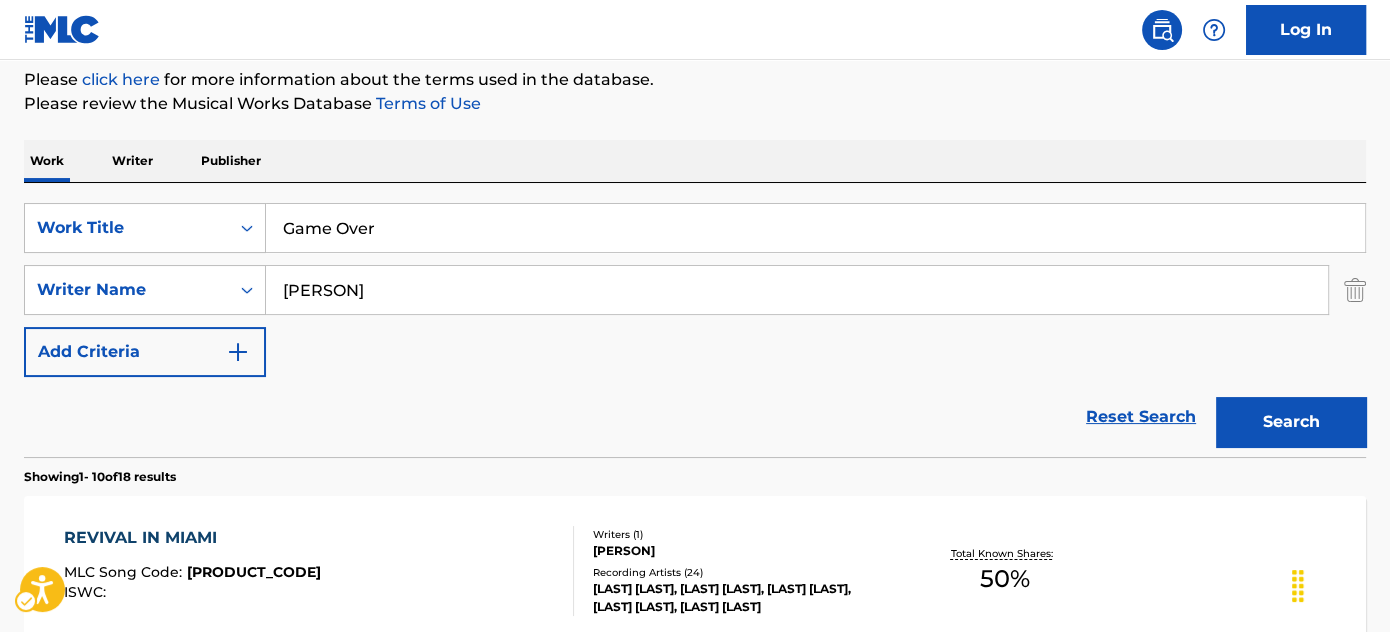 click on "Work Writer Publisher" at bounding box center (695, 161) 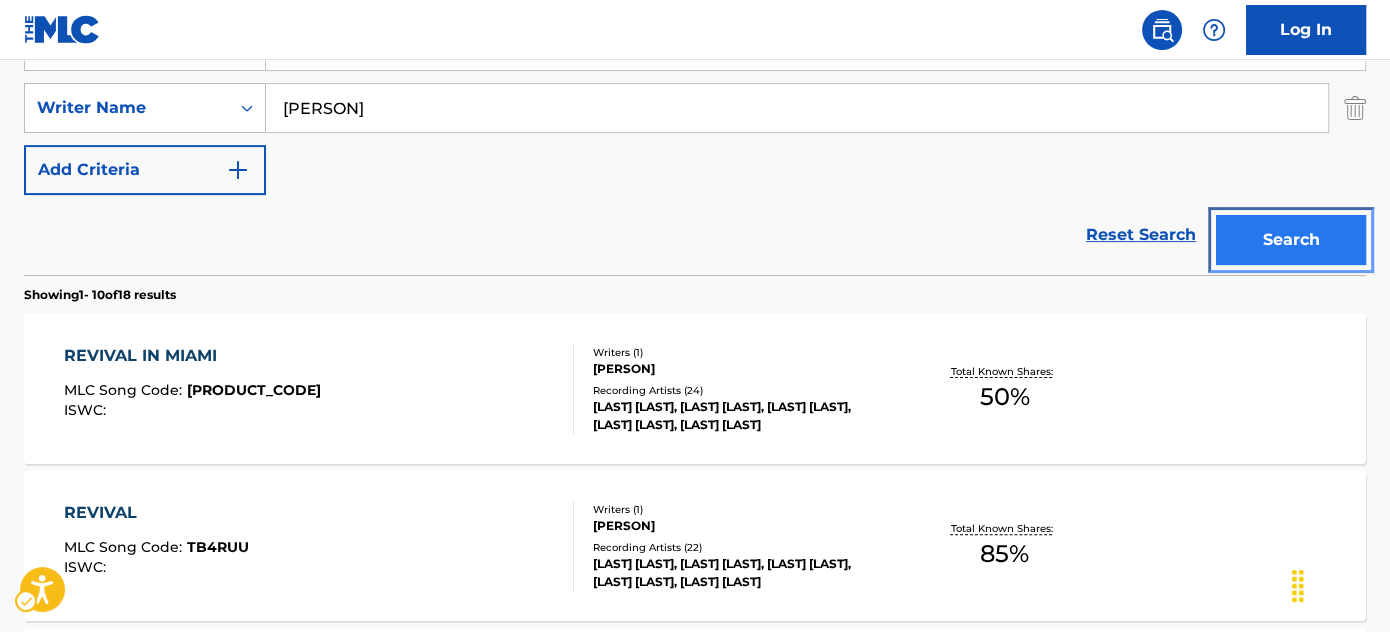 click on "Search" at bounding box center [1291, 240] 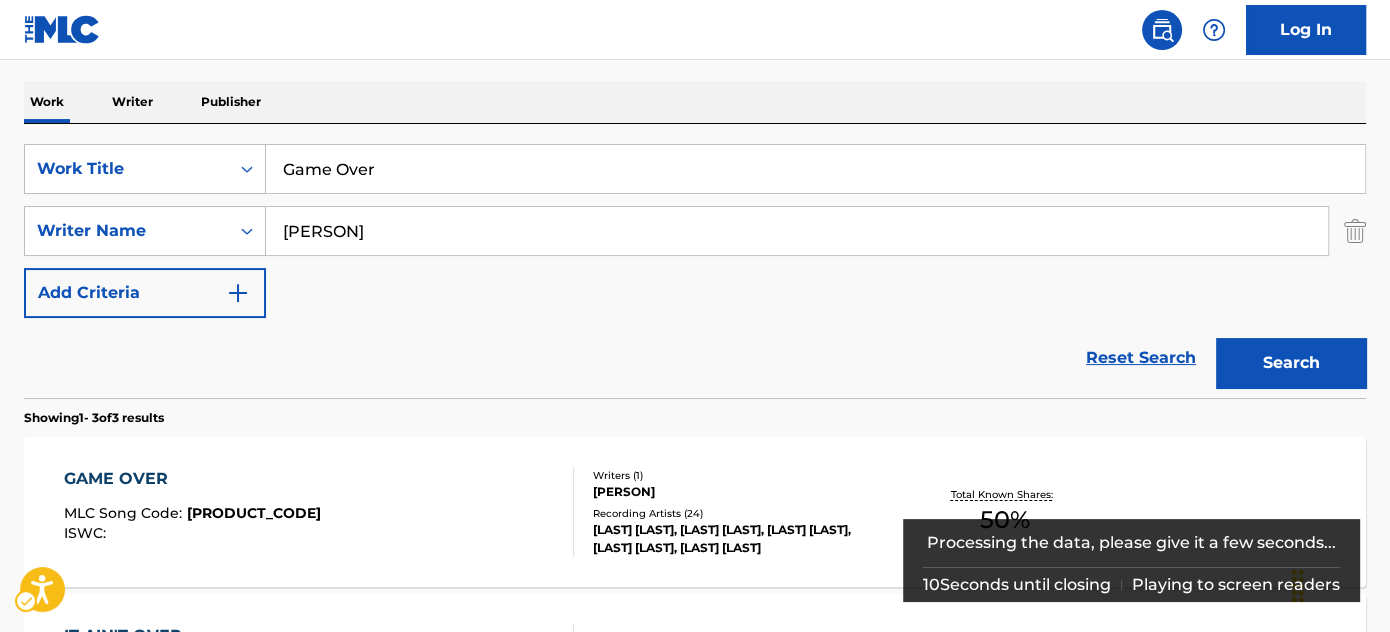 scroll, scrollTop: 424, scrollLeft: 0, axis: vertical 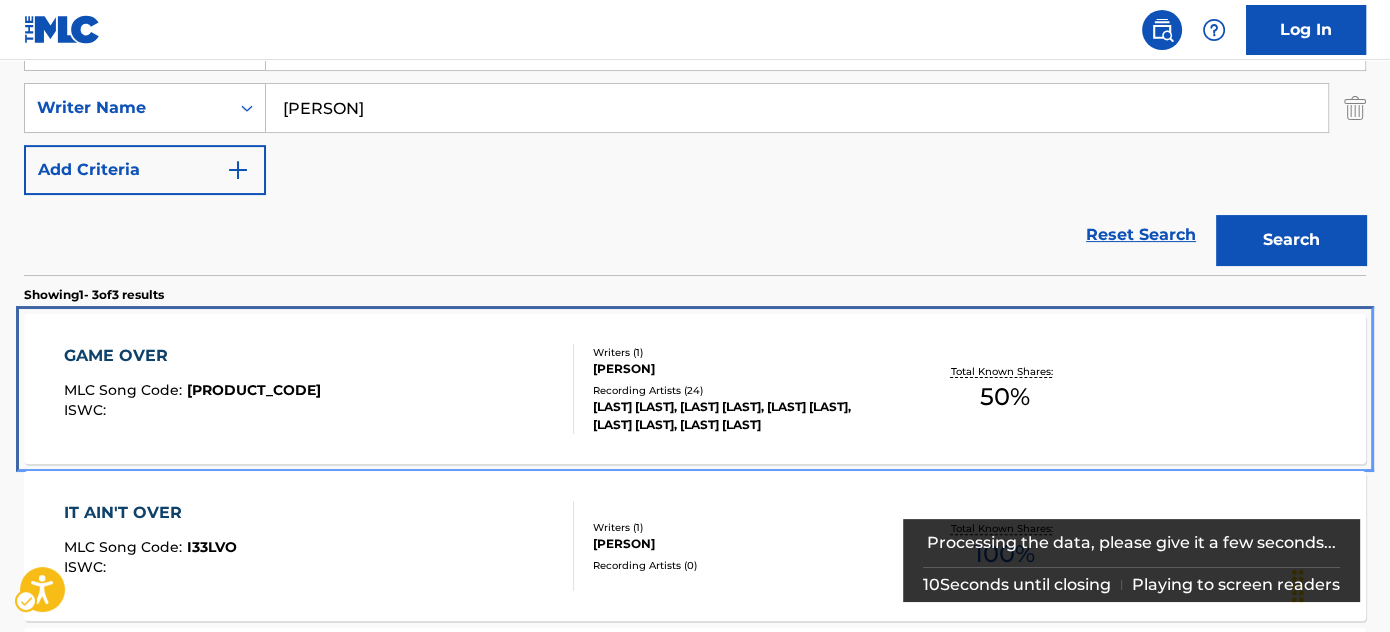 click on "GAME OVER MLC Song Code : [PRODUCT_CODE] ISWC :" at bounding box center (319, 389) 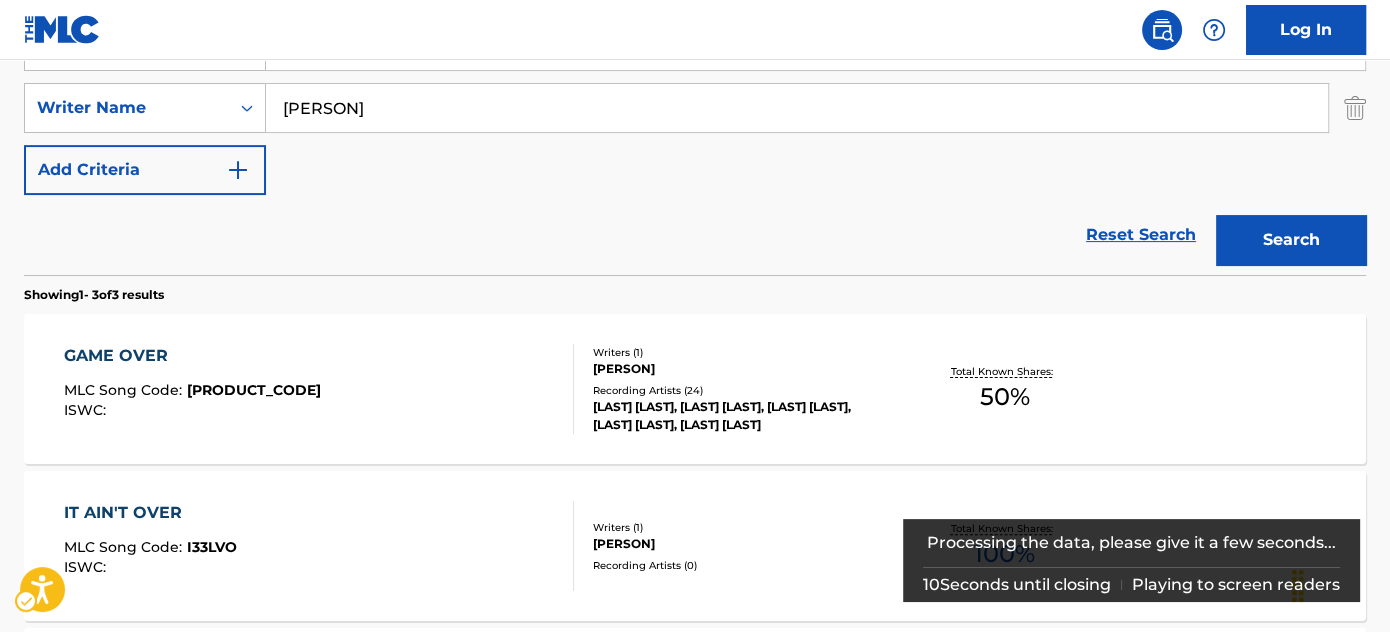 scroll, scrollTop: 0, scrollLeft: 0, axis: both 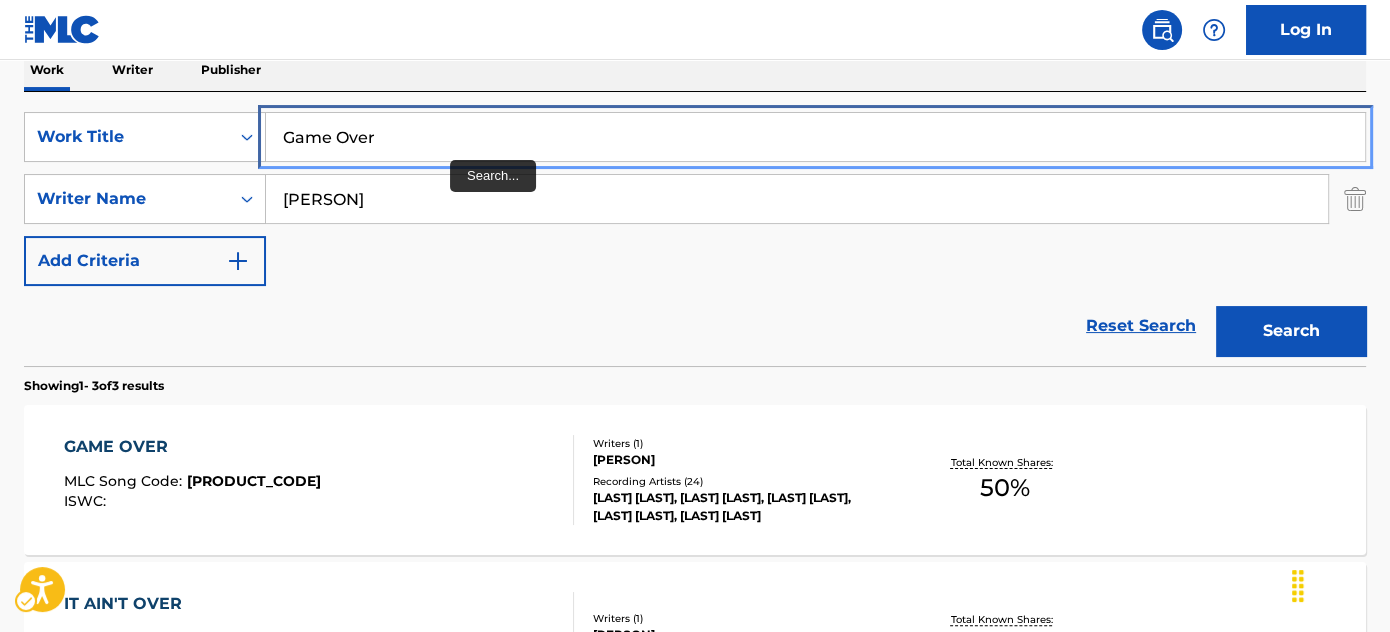 click on "Game Over" at bounding box center (815, 137) 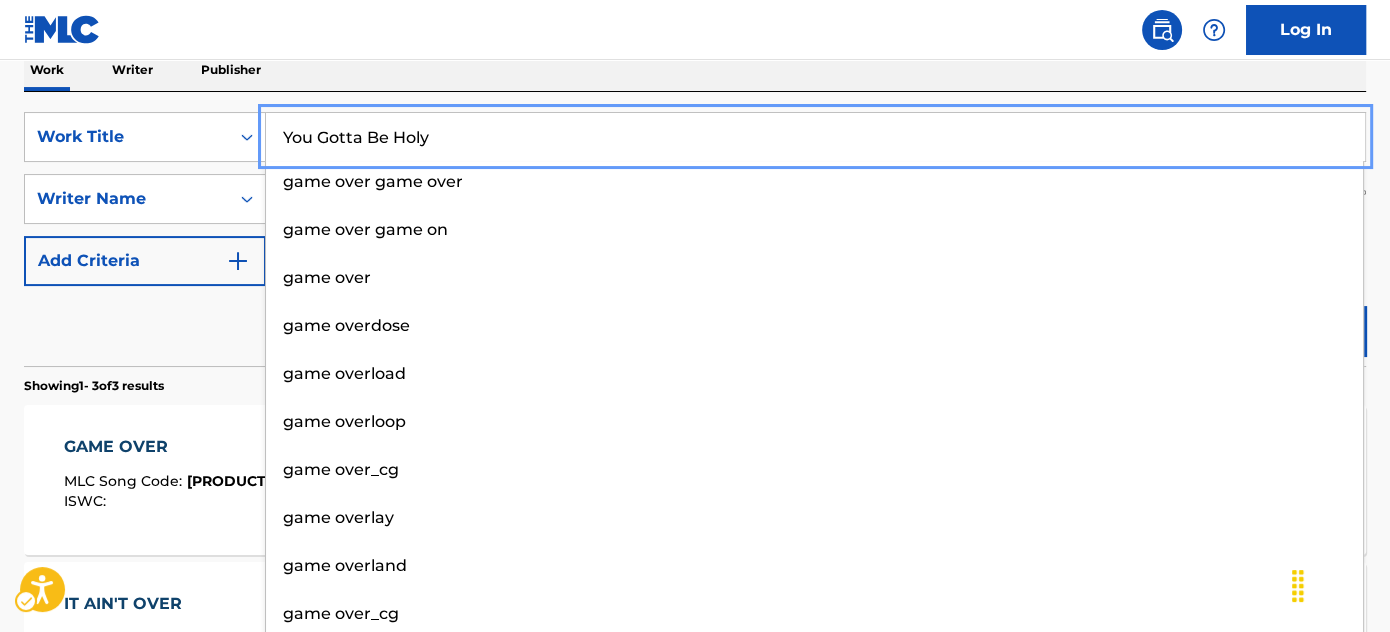 type on "You Gotta Be Holy" 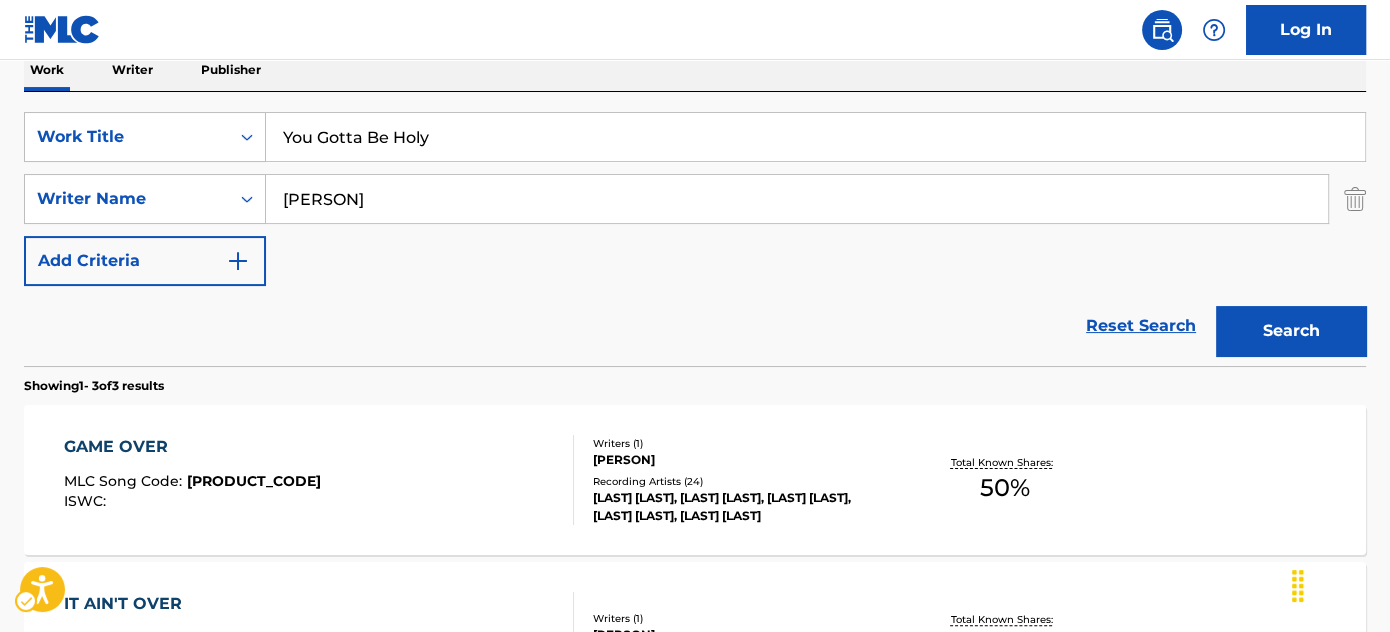 click on "Work Title You Gotta Be Holy Work Title [UUID] Writer Name [LAST] [CITY] Add Criteria Reset Search Search" at bounding box center (695, 229) 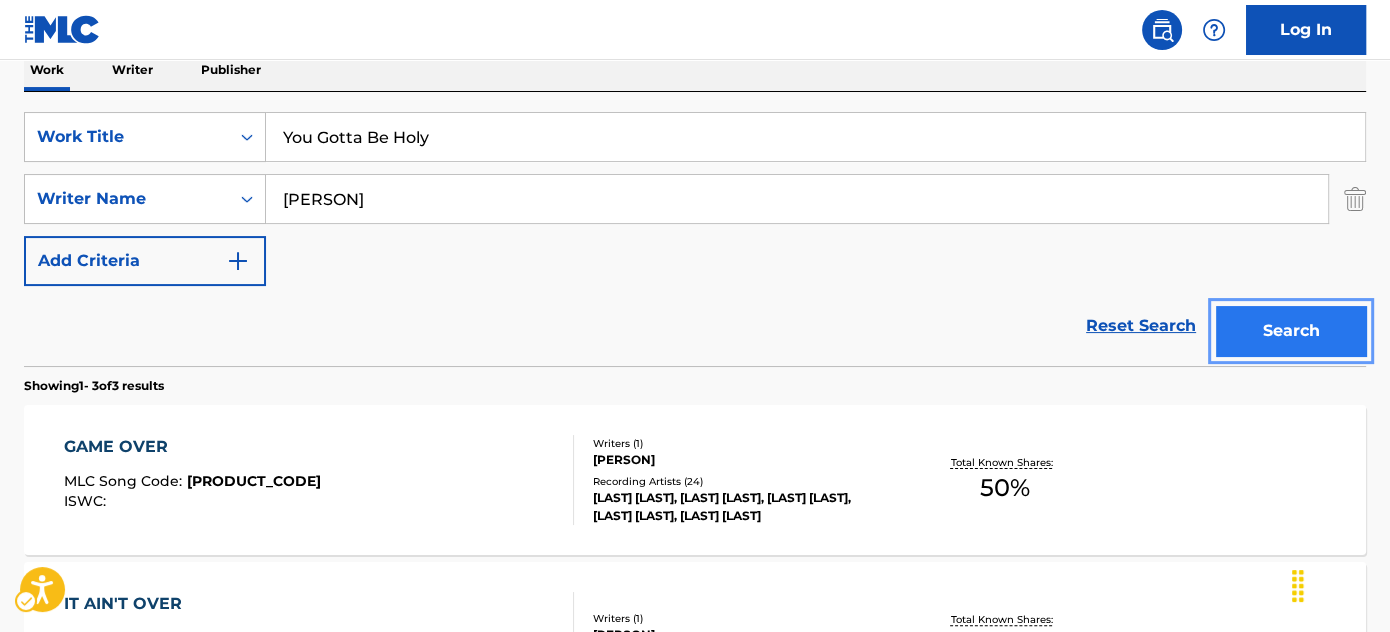 click on "Search" at bounding box center (1291, 331) 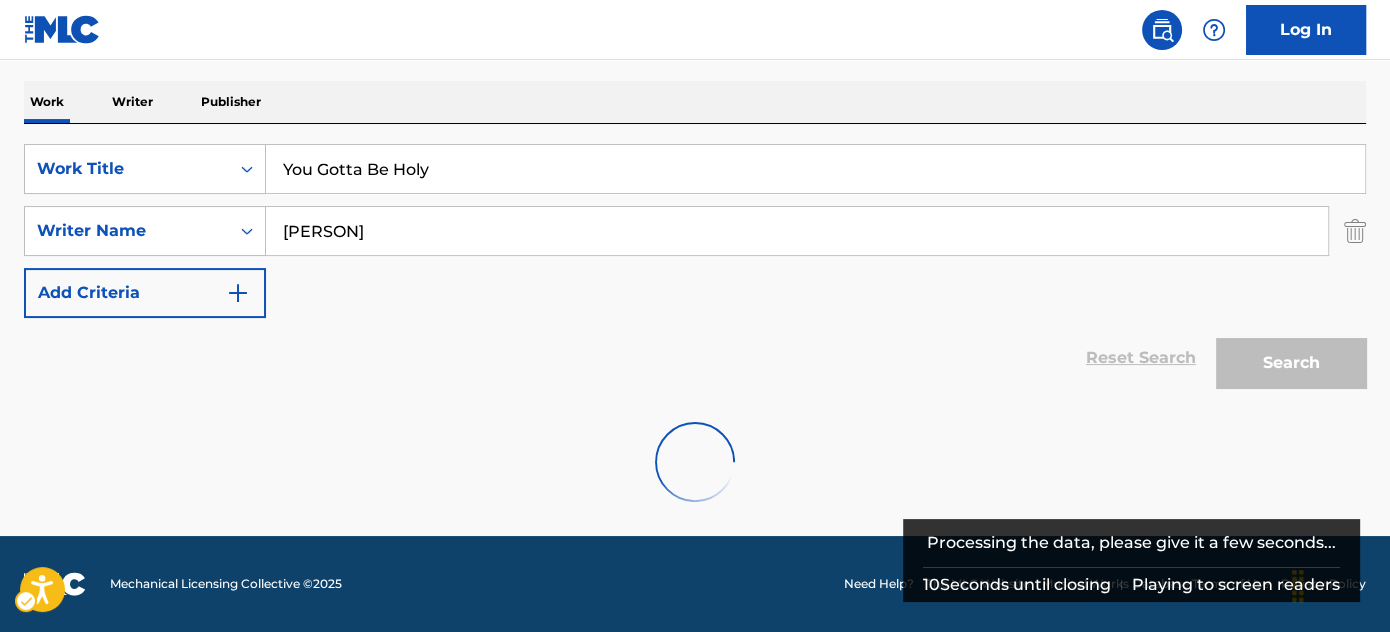 scroll, scrollTop: 333, scrollLeft: 0, axis: vertical 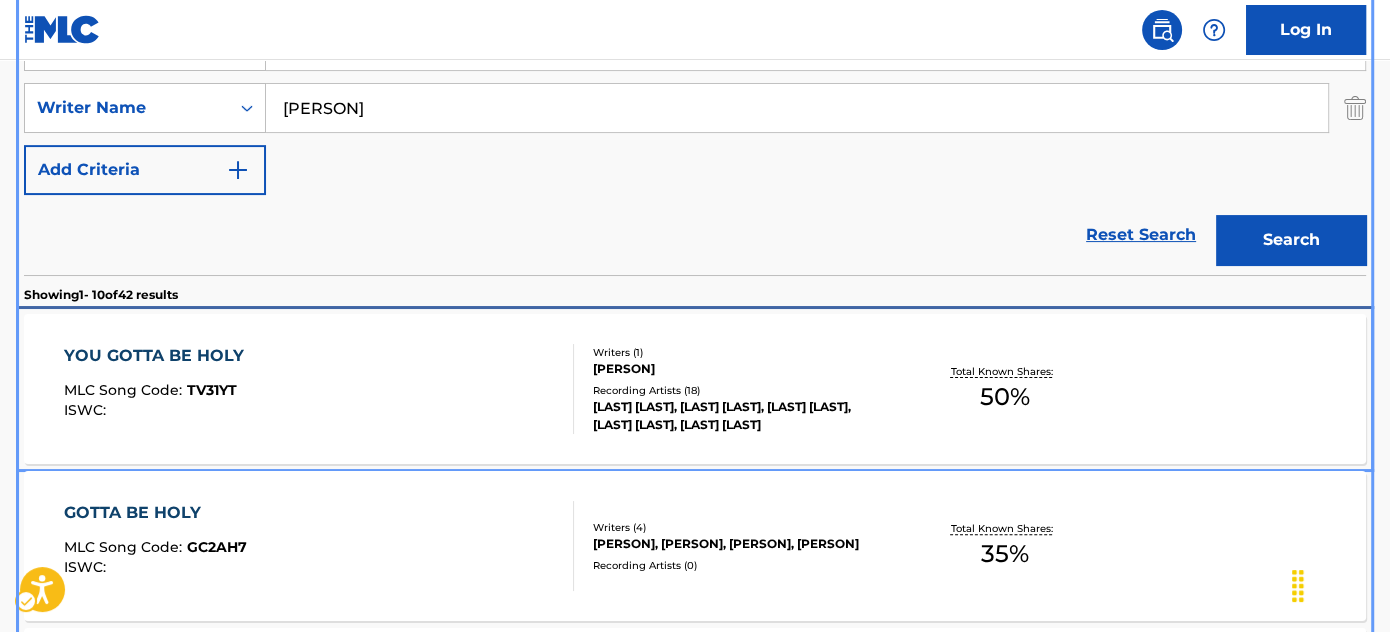 click on "[PERSON]" at bounding box center [743, 369] 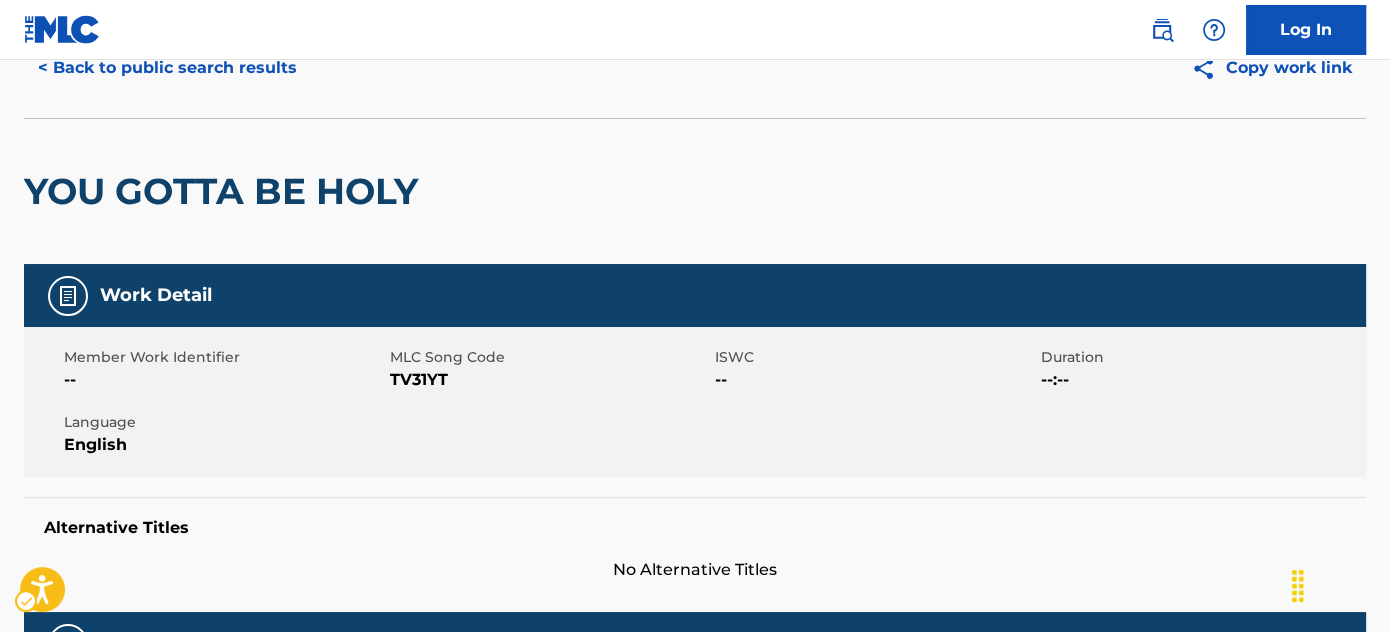 scroll, scrollTop: 0, scrollLeft: 0, axis: both 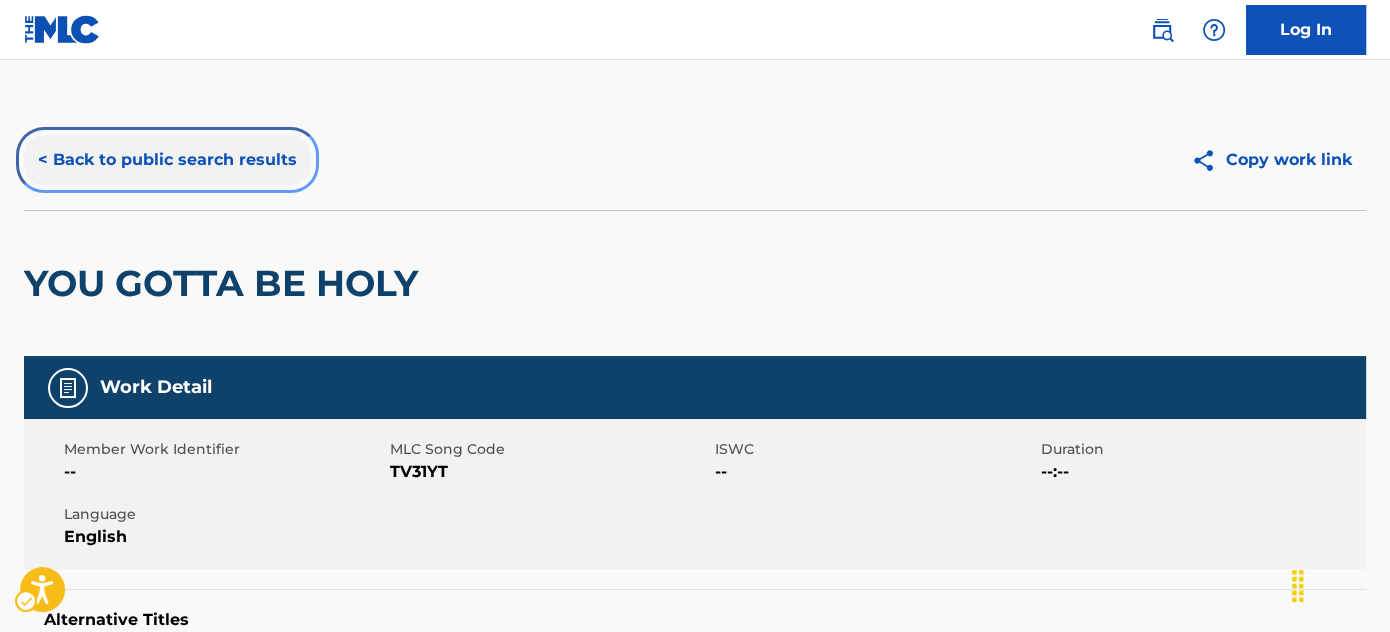 click on "< Back to public search results" at bounding box center (167, 160) 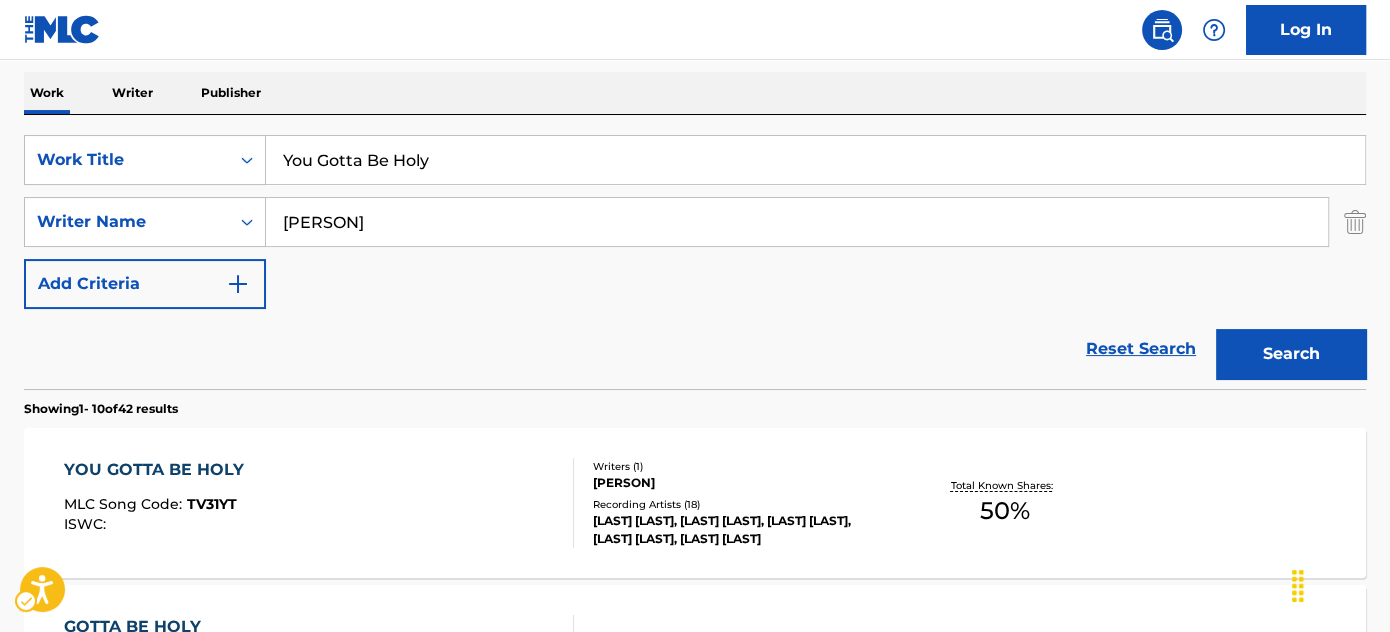 scroll, scrollTop: 242, scrollLeft: 0, axis: vertical 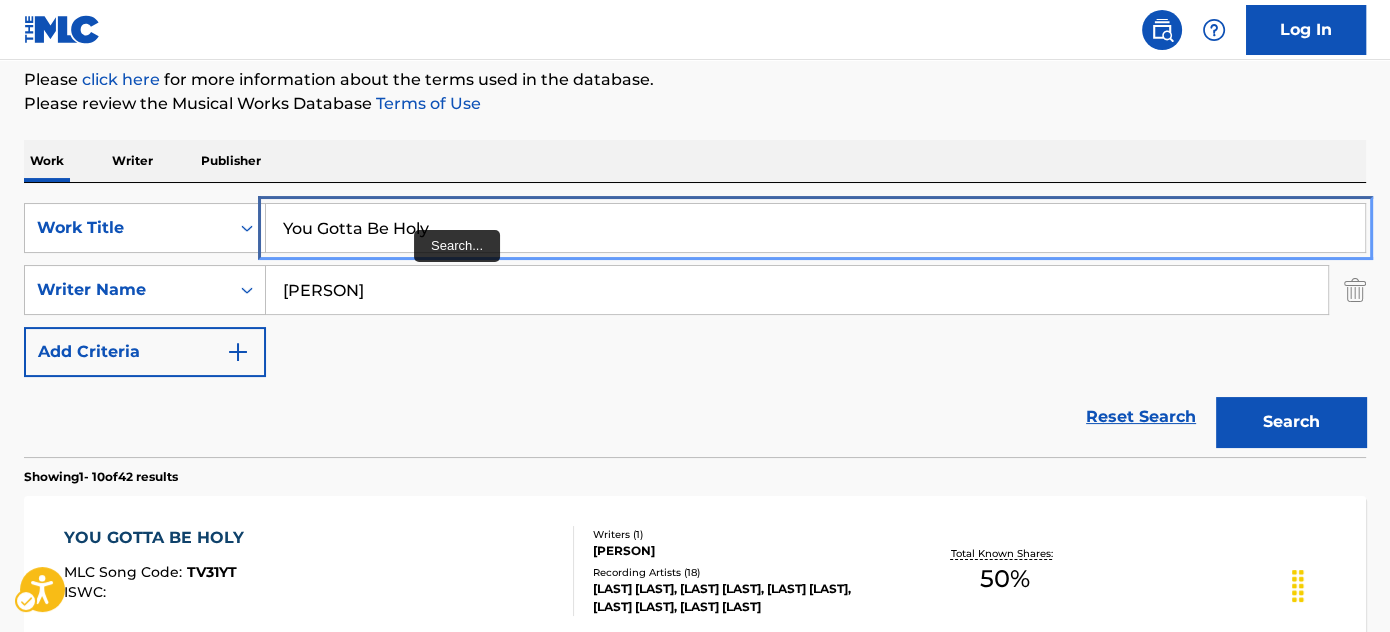 click on "You Gotta Be Holy" at bounding box center (815, 228) 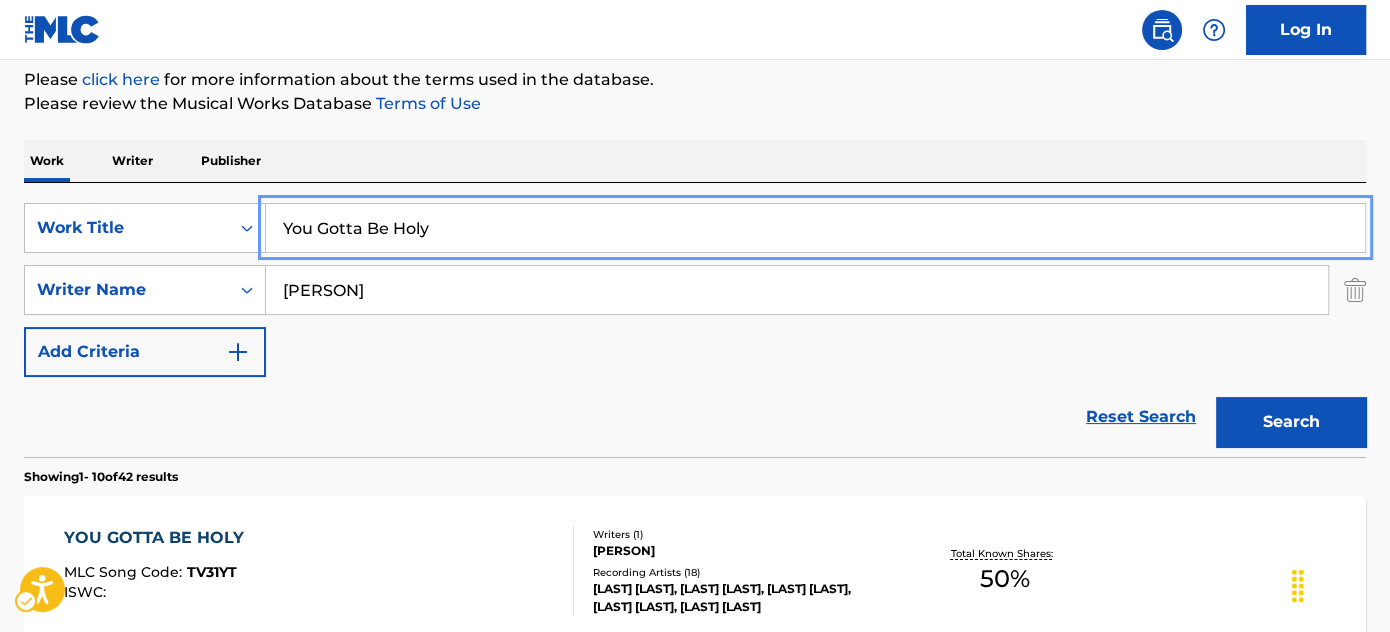 paste on "This is Worship" 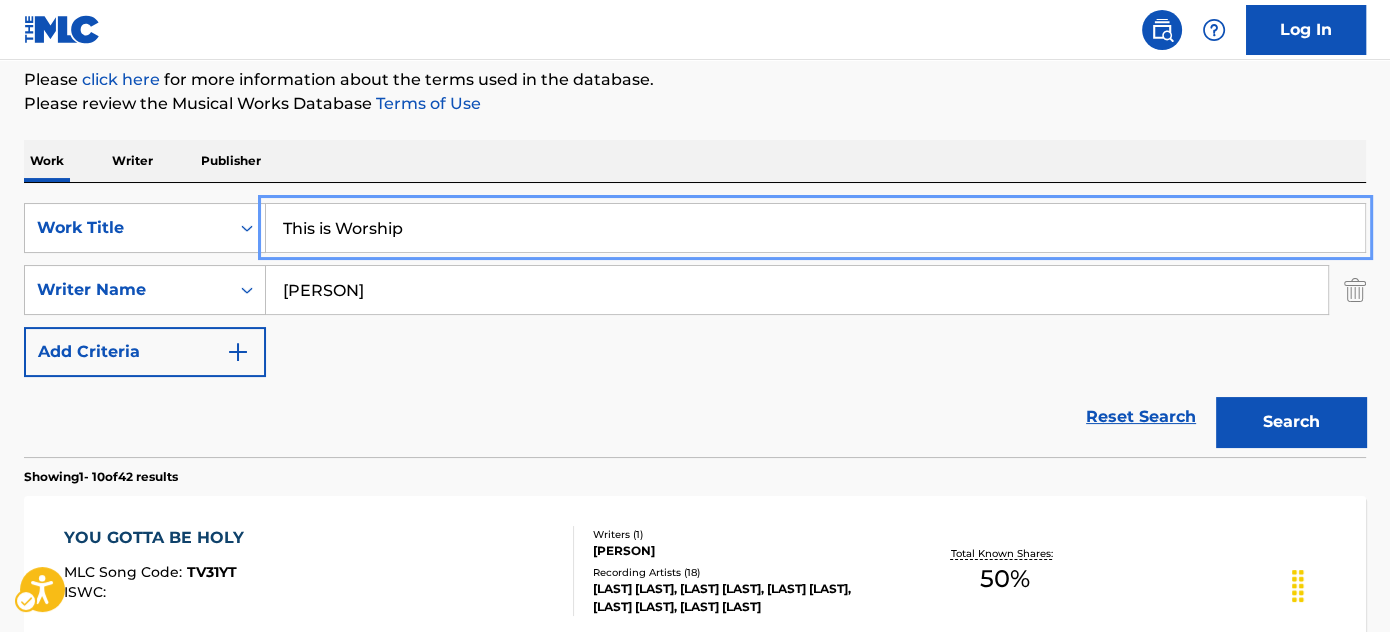 click on "Please   click here   for more information about the terms used in the database." at bounding box center [695, 80] 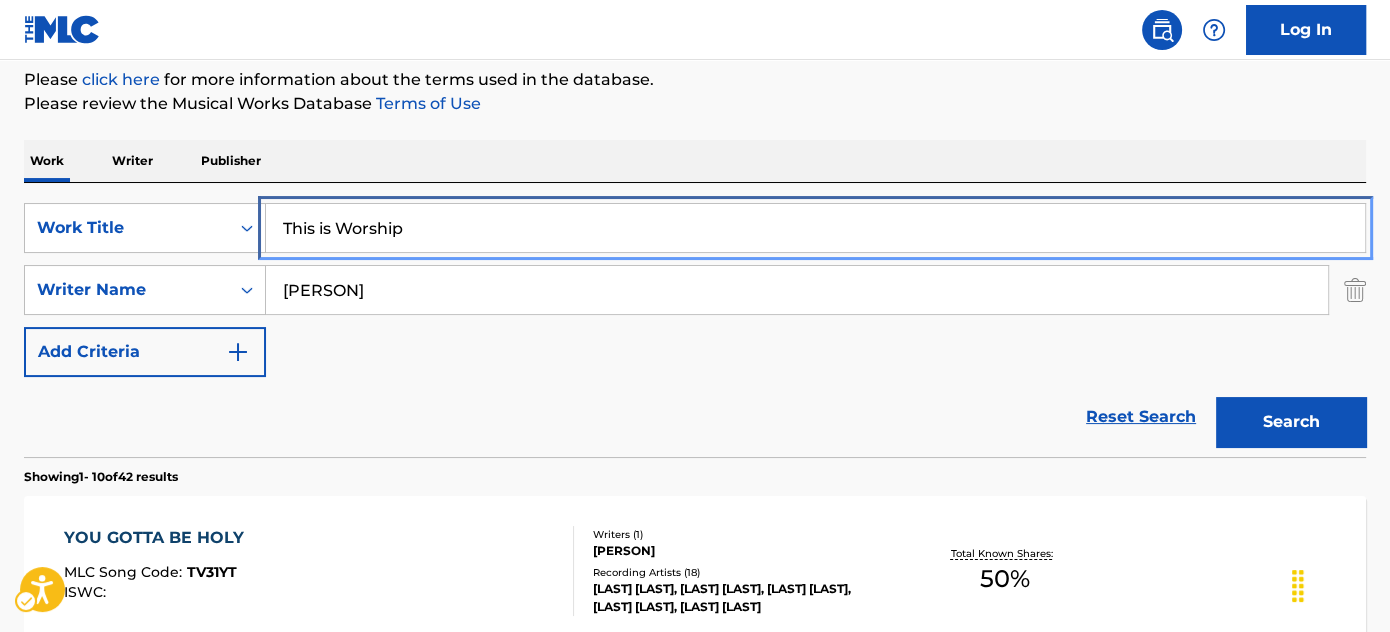 click on "This is Worship" at bounding box center (815, 228) 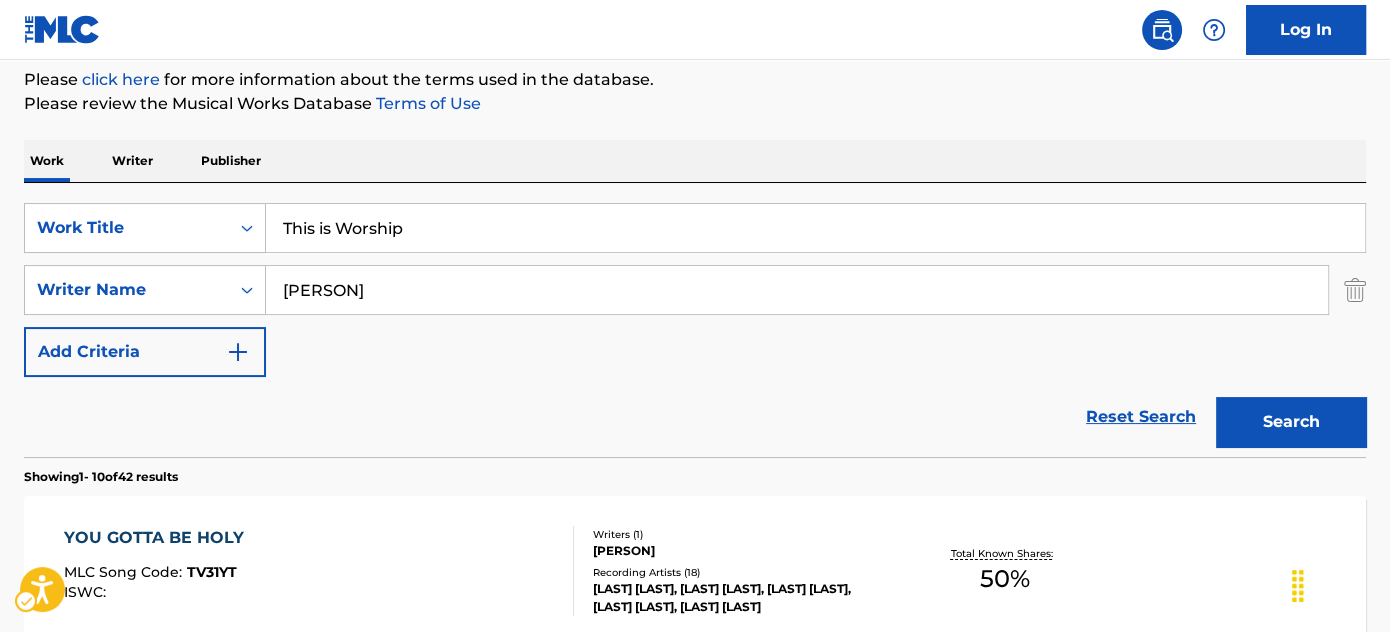 click on "The MLC Public Work Search The accuracy and completeness of The MLC's data is determined solely by our Members. It is not an authoritative source for recording information. Please   click here   for more information about the terms used in the database. Please review the Musical Works Database   Terms of Use Work Writer Publisher SearchWithCriteria83fc127f-e82f-4e59-9582-6ac00d39424a Work Title This is Worship SearchWithCriteria76b2fbff-19b9-4fa5-aebc-d5e6f94c3f43 Writer Name [PERSON] Add Criteria Reset Search Search Showing  1  -   10  of  42   results   YOU GOTTA BE HOLY MLC Song Code : TV31YT ISWC : Writers ( 1 ) [PERSON] Recording Artists ( 18 ) [PERSON], [PERSON], [PERSON], [PERSON], [PERSON] Total Known Shares: 50 % GOTTA BE HOLY MLC Song Code : GC2AH7 ISWC : Writers ( 4 ) [PERSON], [PERSON], [PERSON], [PERSON] Recording Artists ( 0 ) Total Known Shares: 35 % HOLY MLC Song Code : H74452 ISWC : T3093882038 Writers ( 1 ) [PERSON] Recording Artists ( 19 )" at bounding box center (695, 1015) 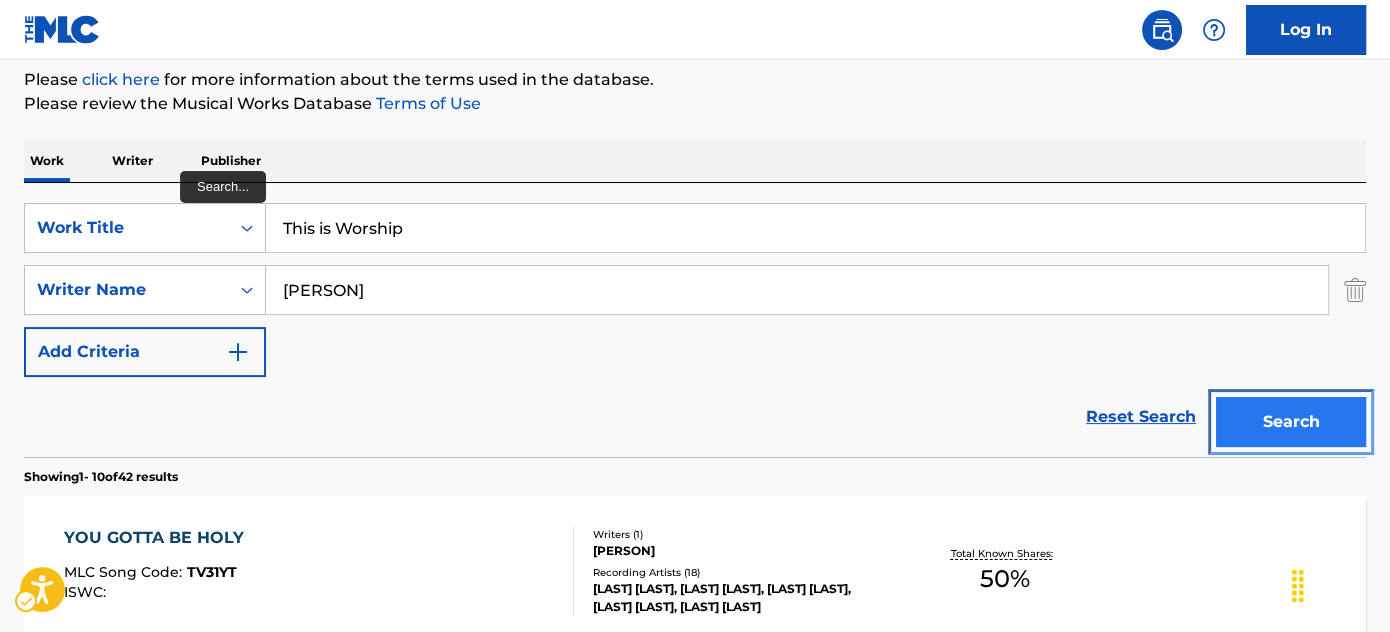 click on "Search" at bounding box center (1291, 422) 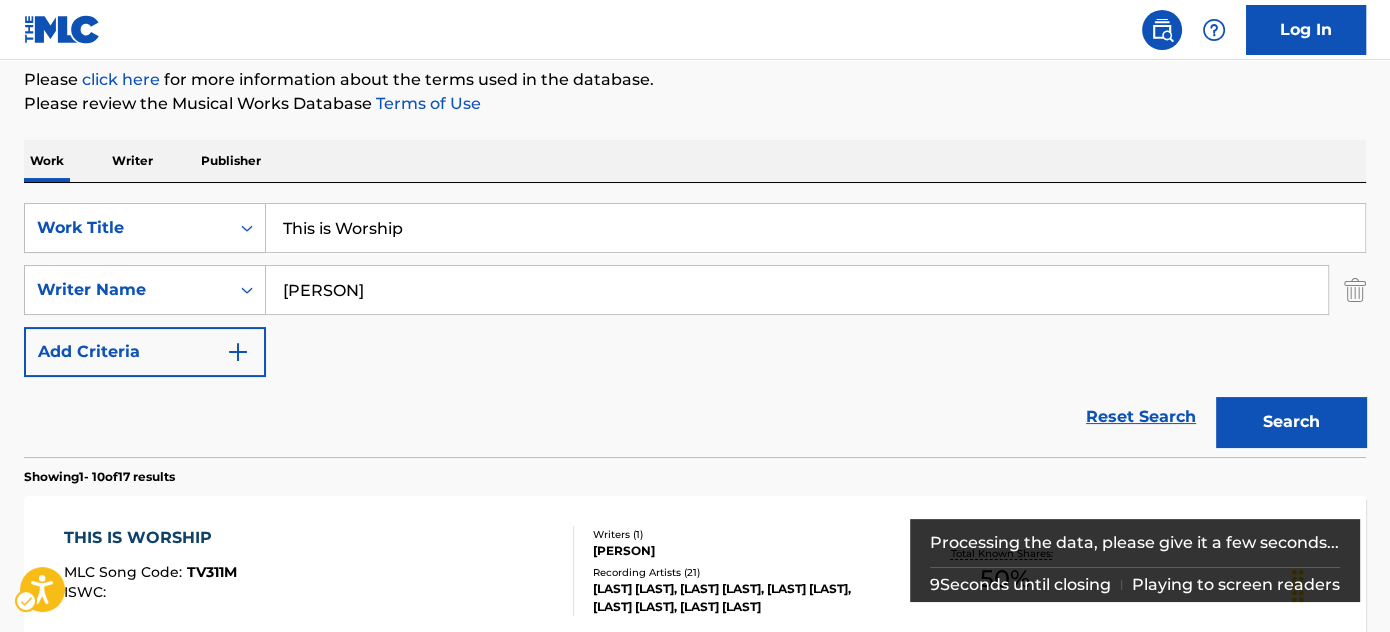 click on "Work Title This is Worship Work Title [UUID] Writer Name [LAST] [CITY] Add Criteria" at bounding box center (695, 290) 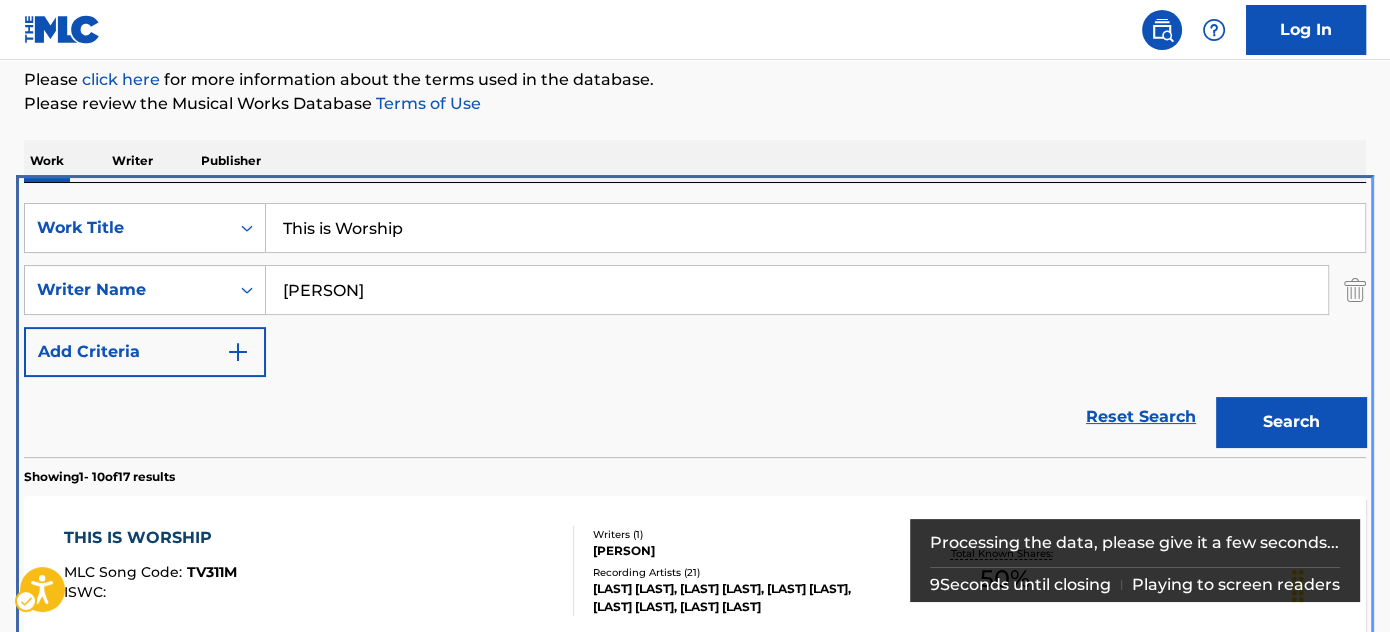 scroll, scrollTop: 424, scrollLeft: 0, axis: vertical 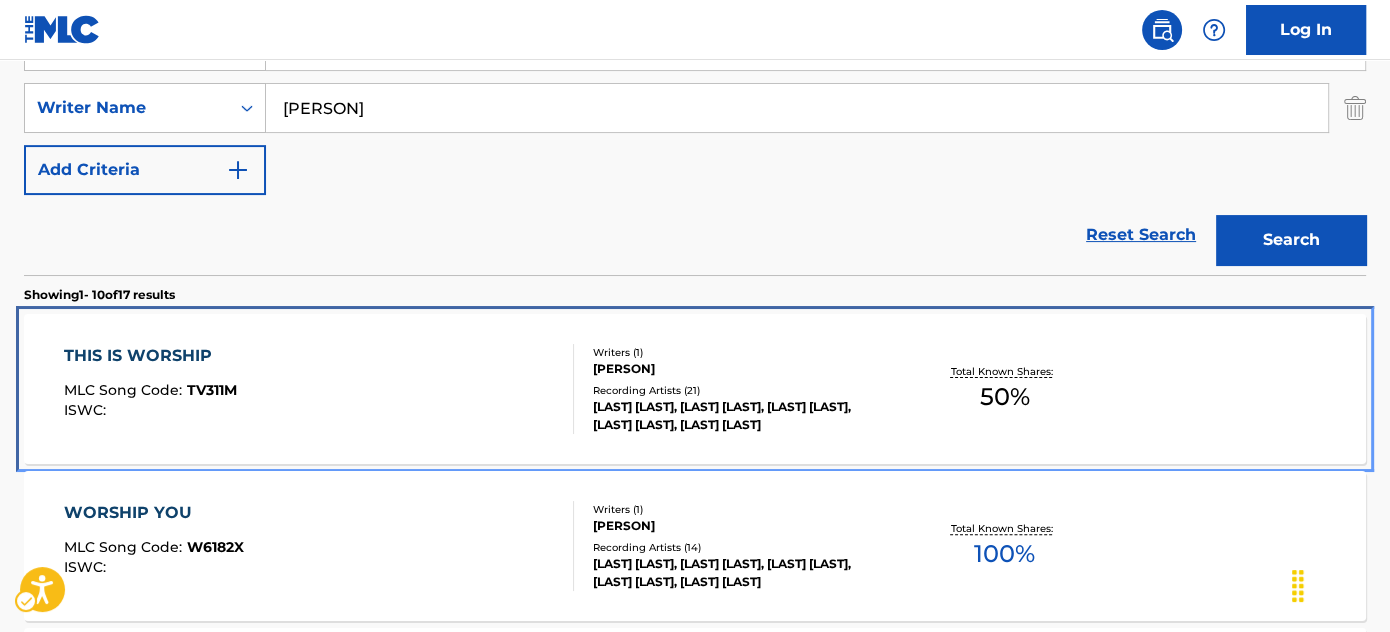 click on "THIS IS WORSHIP" at bounding box center [150, 356] 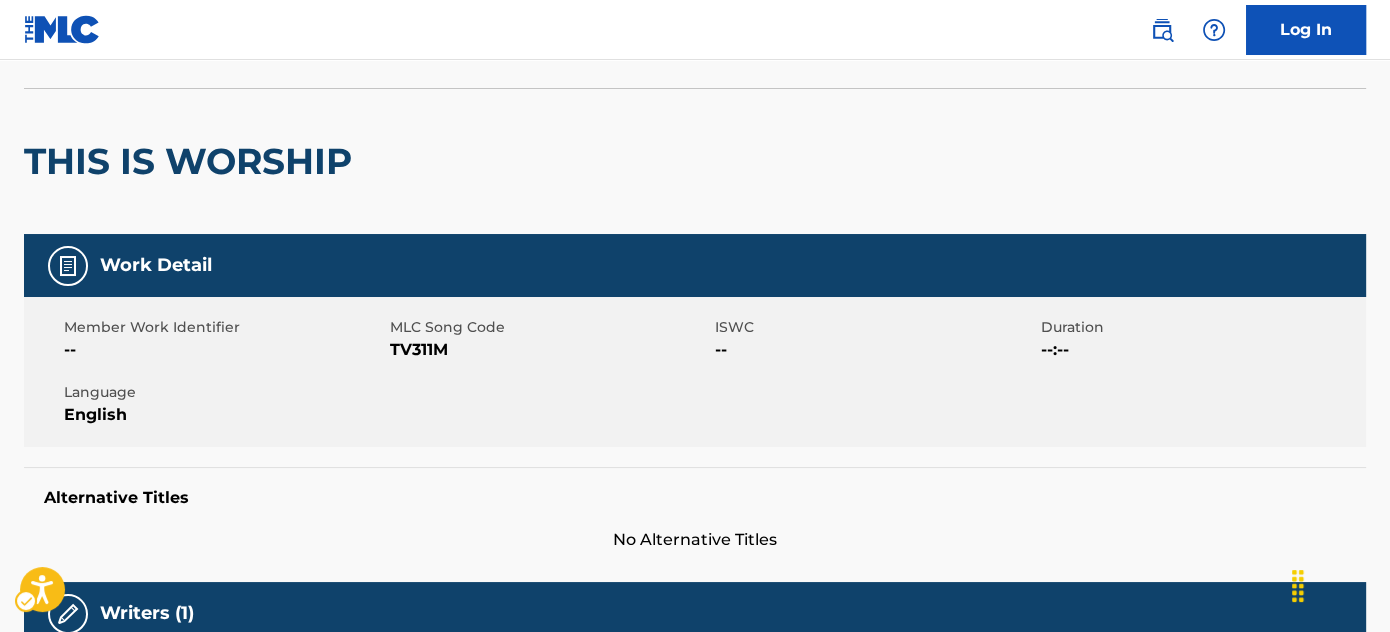 scroll, scrollTop: 0, scrollLeft: 0, axis: both 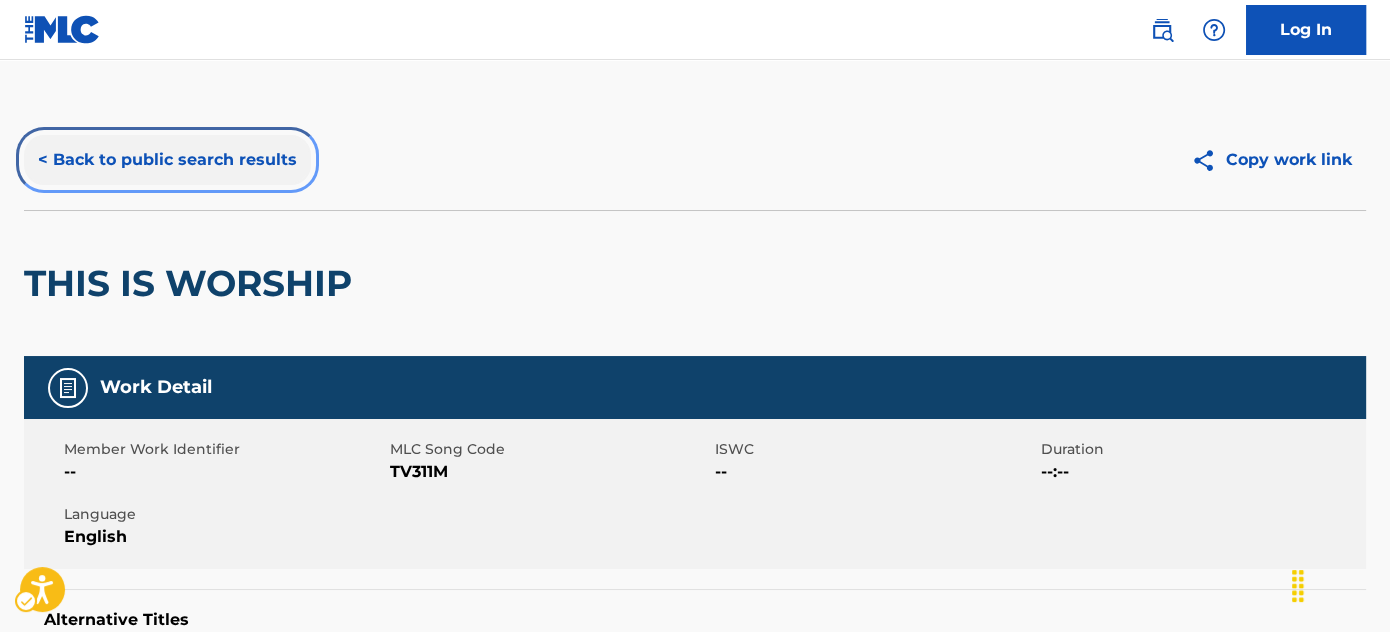 click on "< Back to public search results" at bounding box center (167, 160) 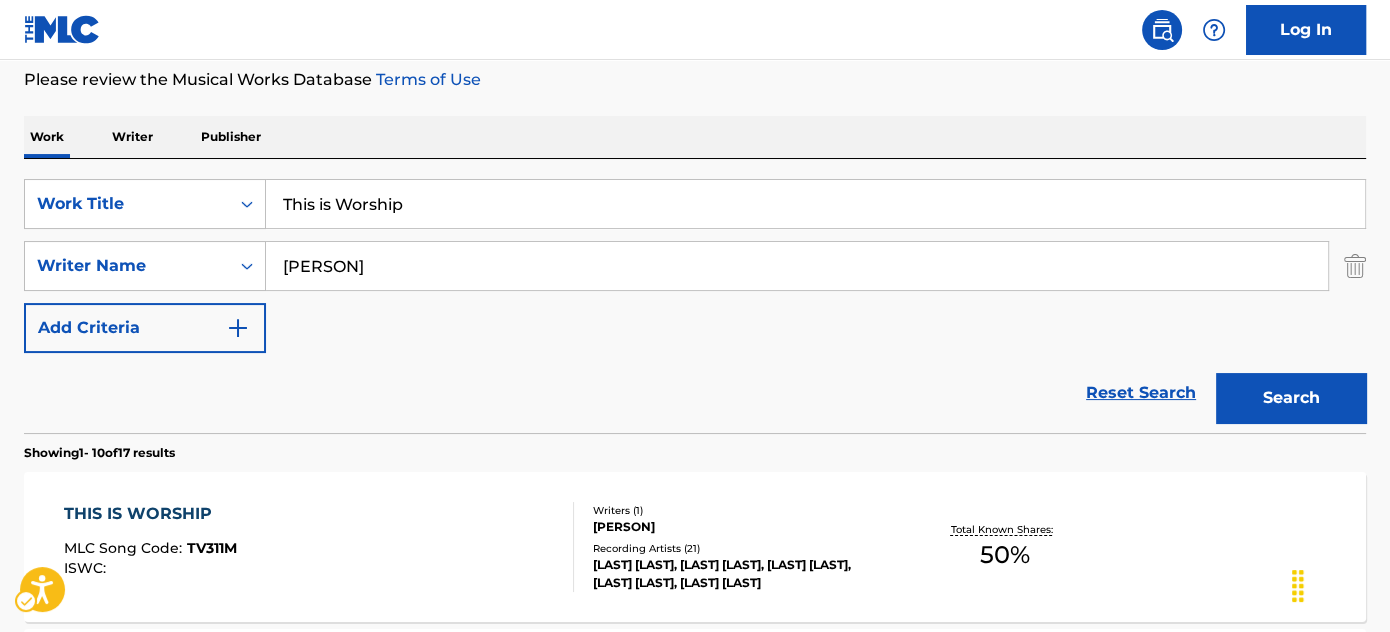 scroll, scrollTop: 61, scrollLeft: 0, axis: vertical 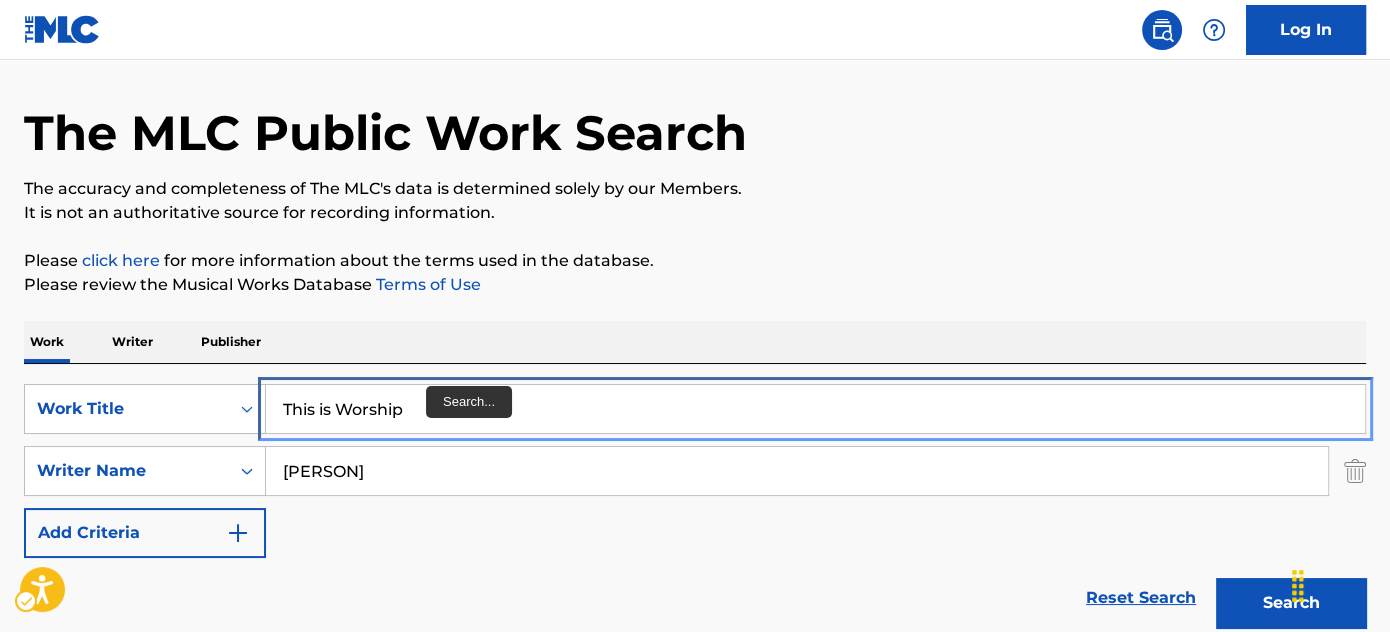 drag, startPoint x: 427, startPoint y: 418, endPoint x: 439, endPoint y: 405, distance: 17.691807 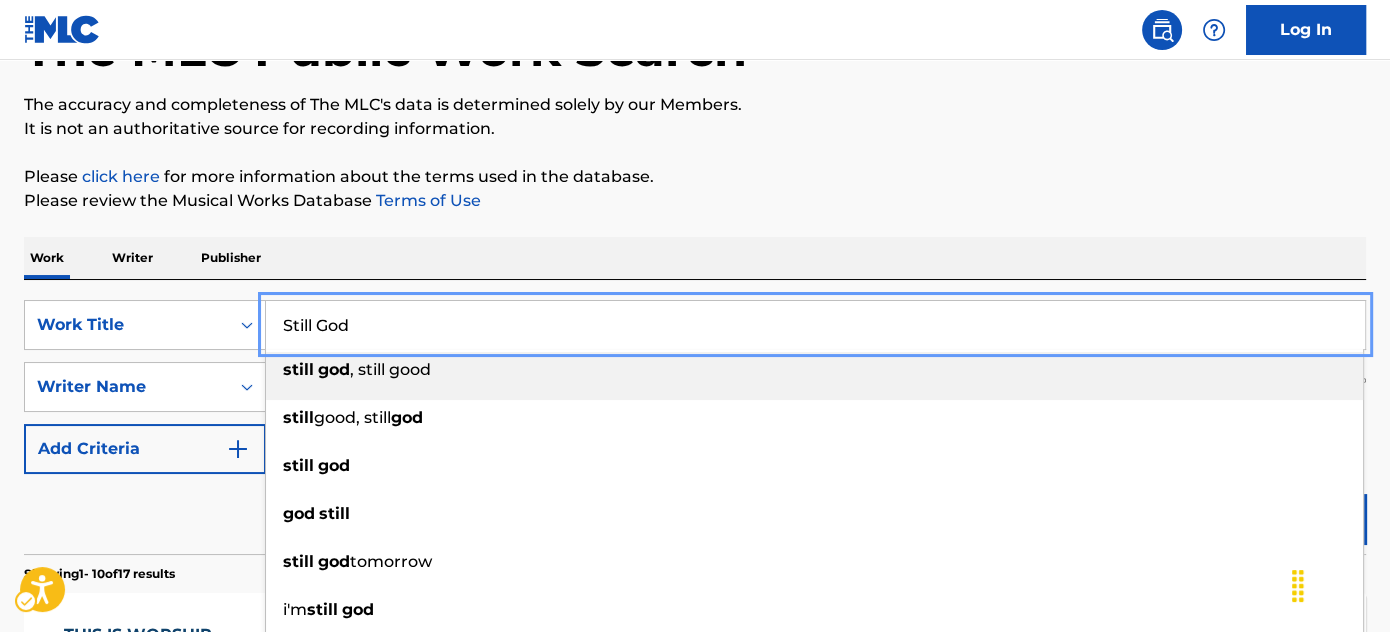 scroll, scrollTop: 242, scrollLeft: 0, axis: vertical 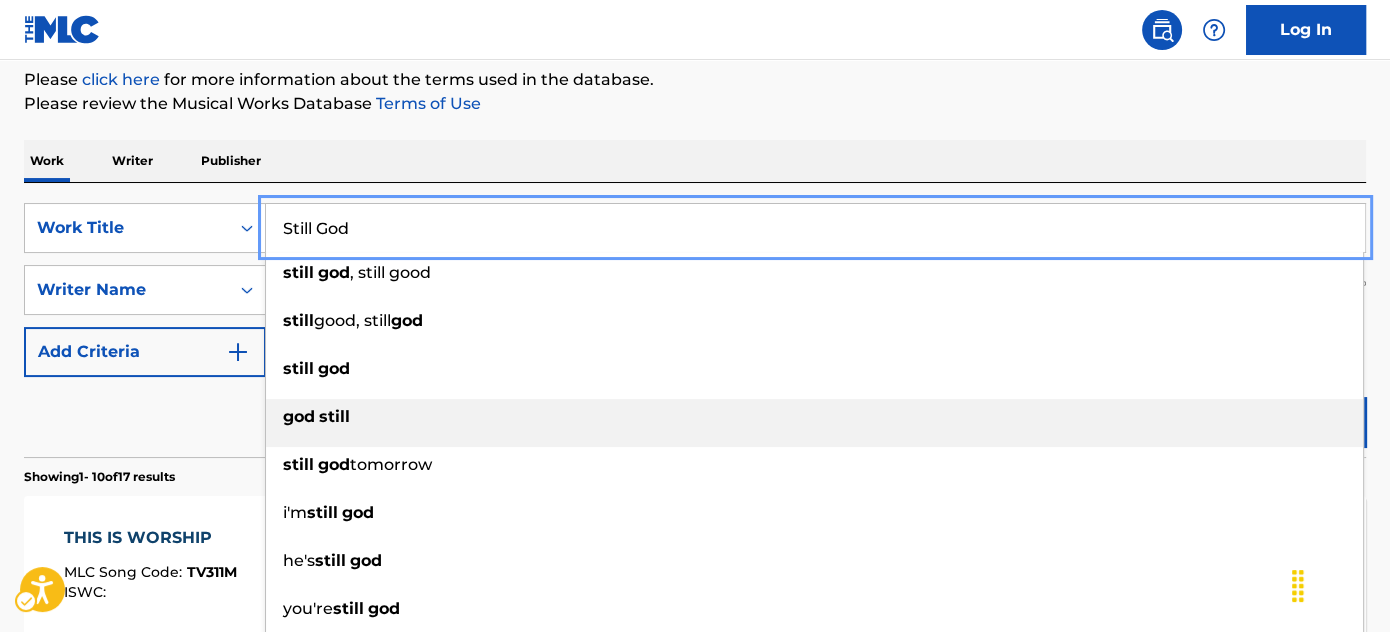 type on "Still God" 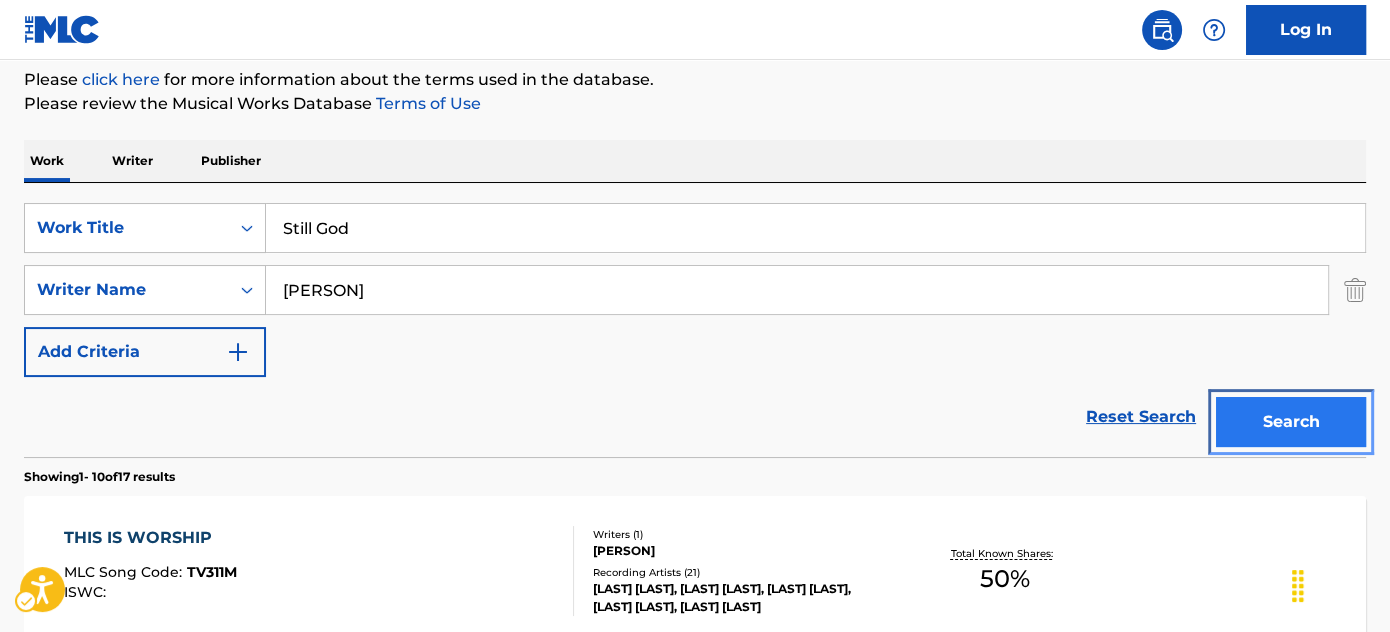 click on "Search" at bounding box center [1291, 422] 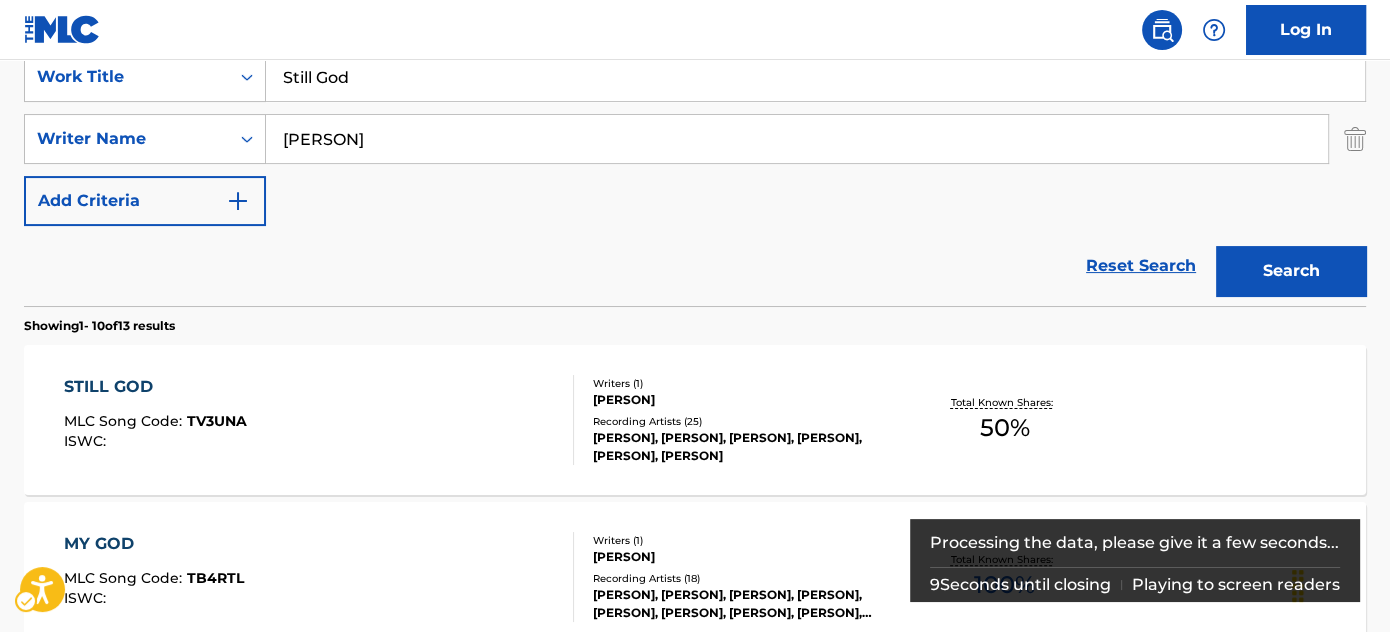 scroll, scrollTop: 424, scrollLeft: 0, axis: vertical 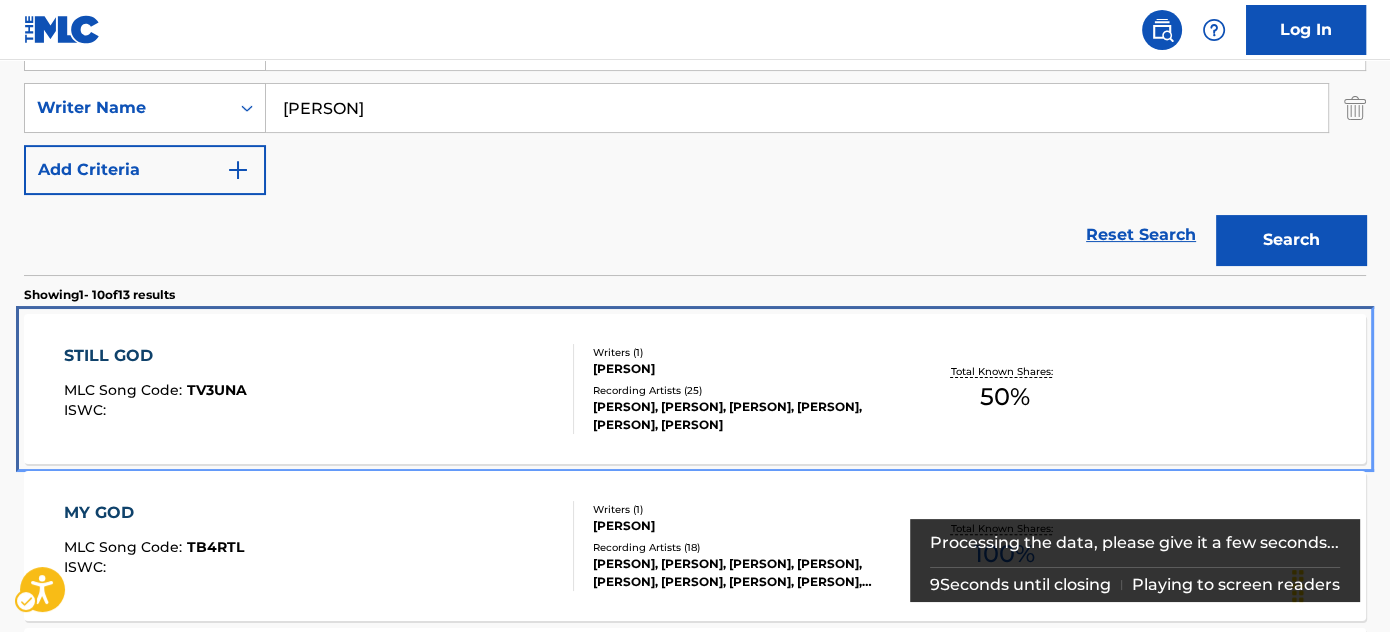 click on "STILL GOD MLC Song Code : TV3UNA ISWC :" at bounding box center (319, 389) 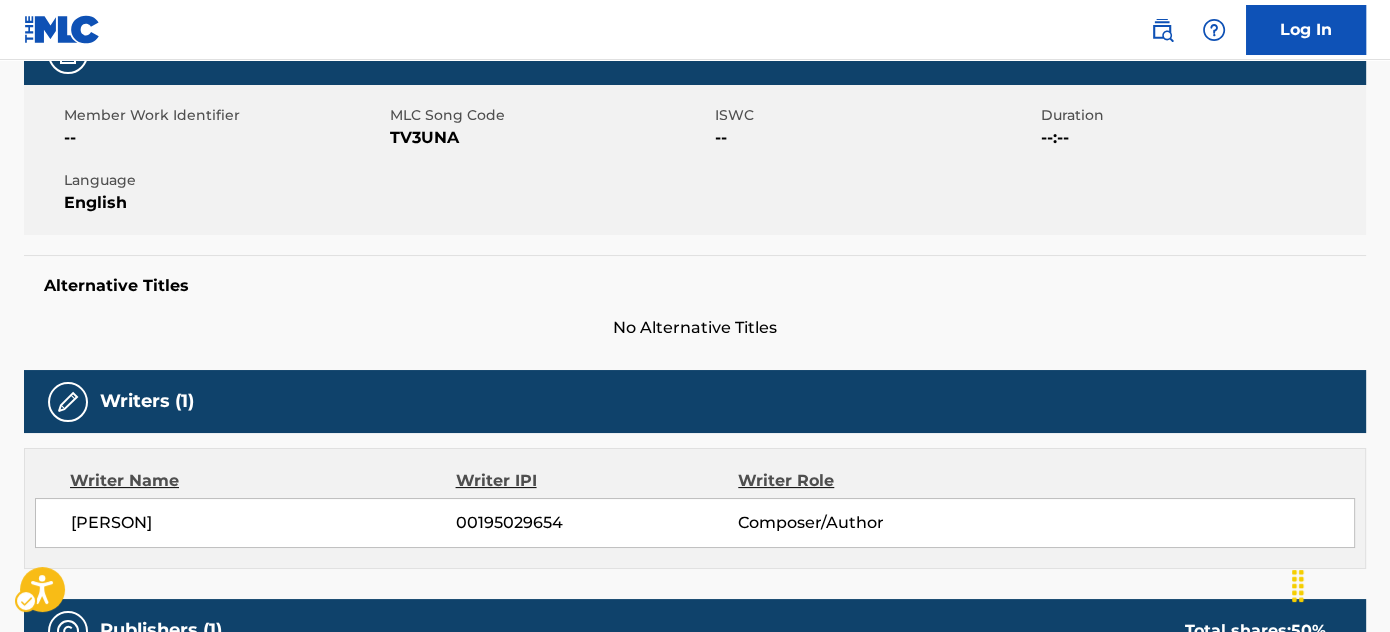 scroll, scrollTop: 0, scrollLeft: 0, axis: both 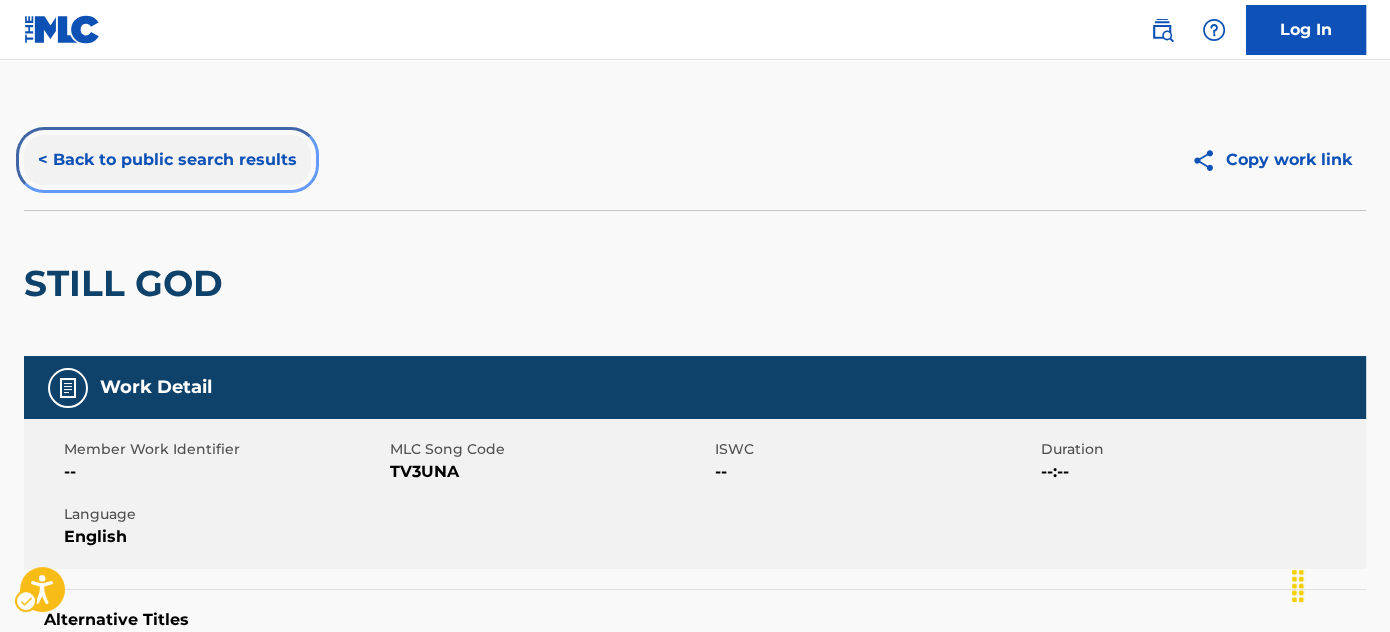 click on "< Back to public search results" at bounding box center (167, 160) 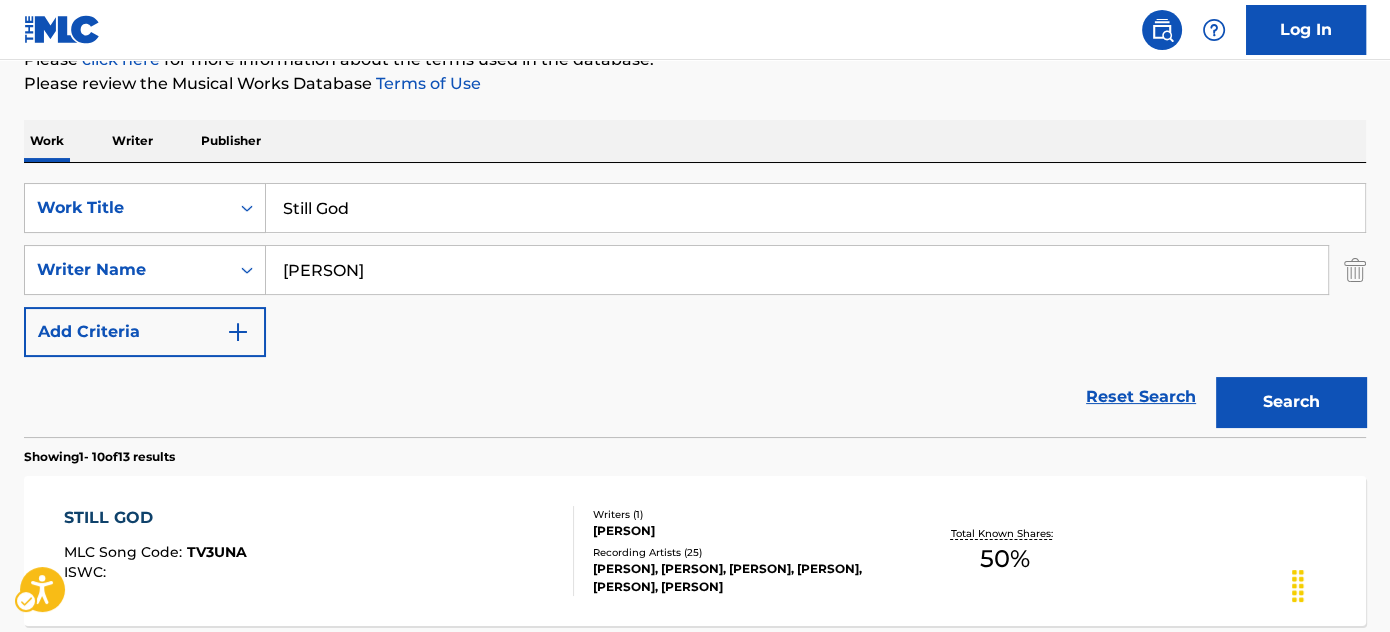 scroll, scrollTop: 152, scrollLeft: 0, axis: vertical 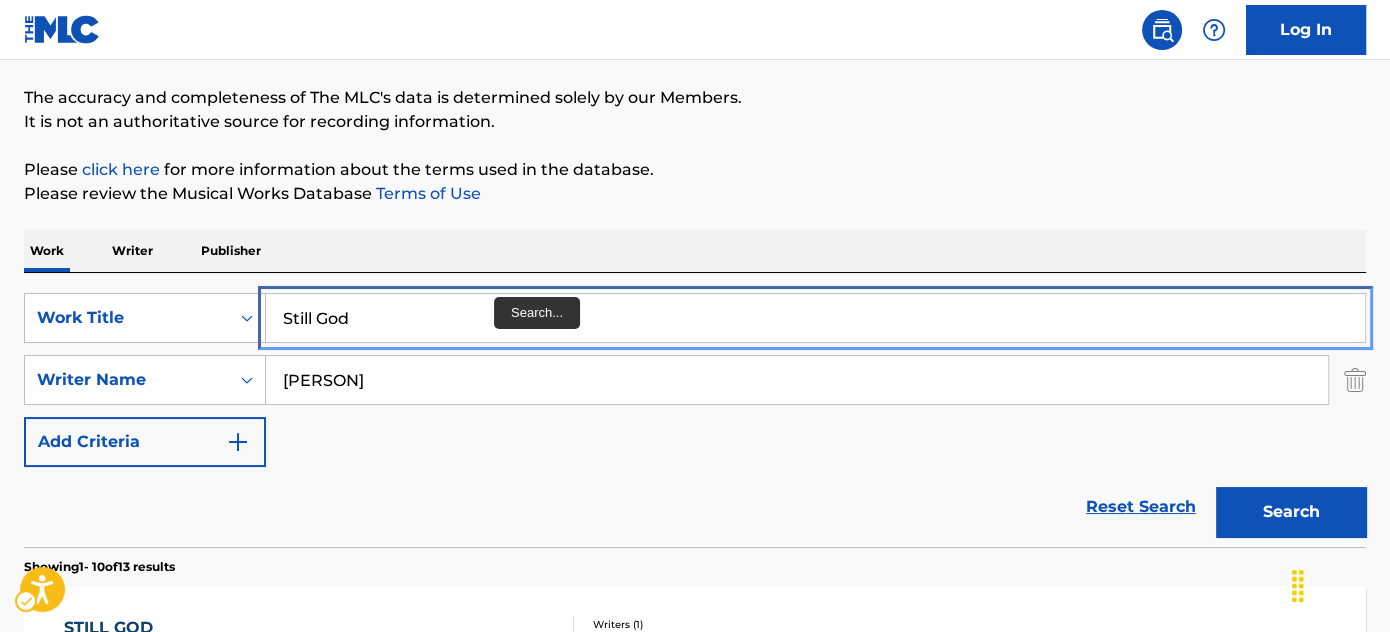 click on "Still God" at bounding box center [815, 318] 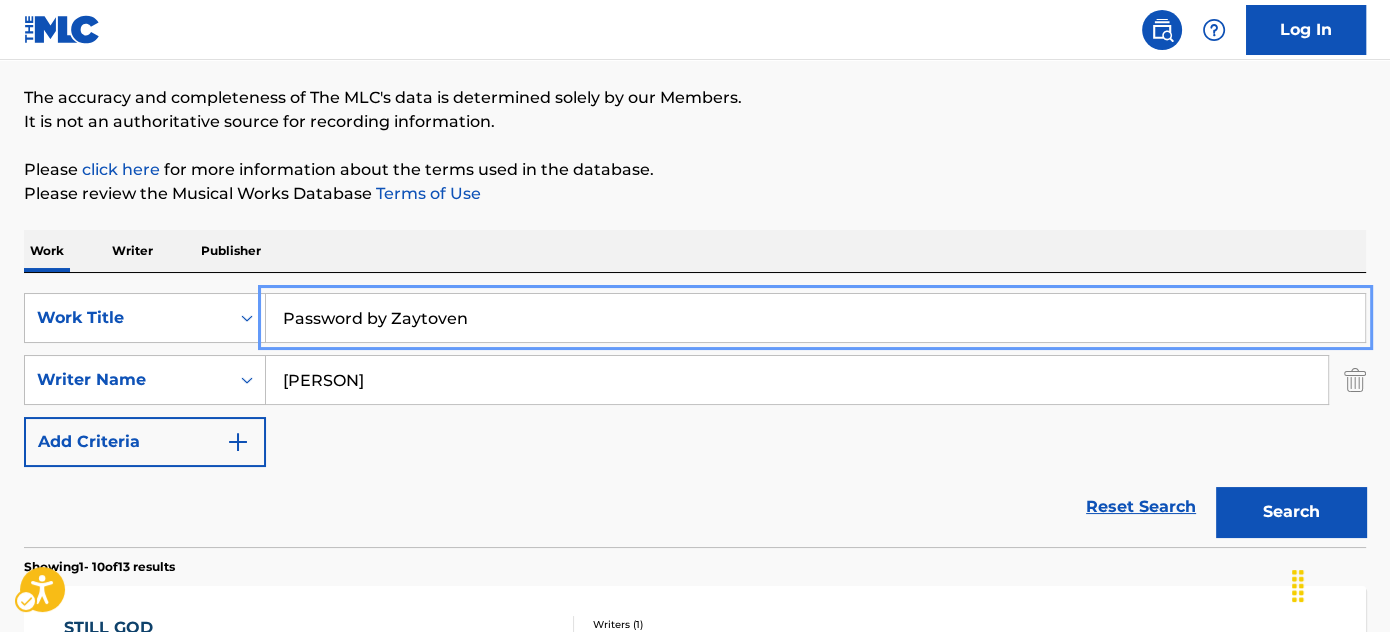 type on "Password by Zaytoven" 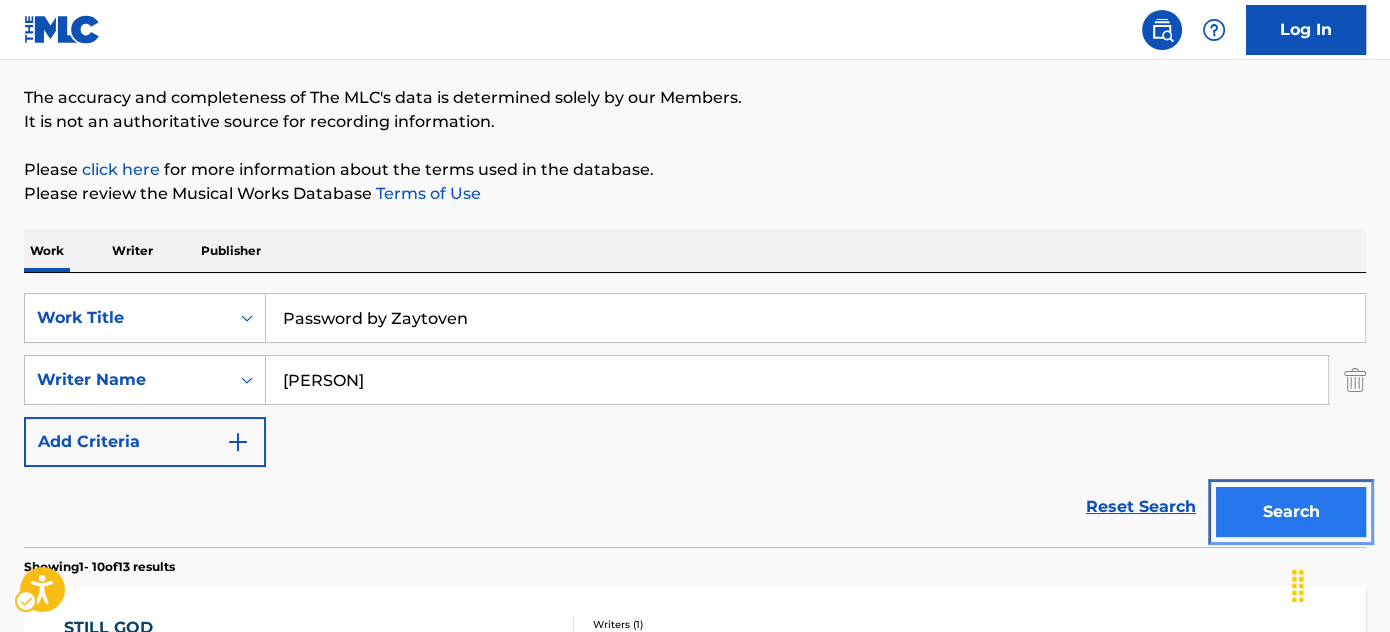 click on "Search" at bounding box center [1291, 512] 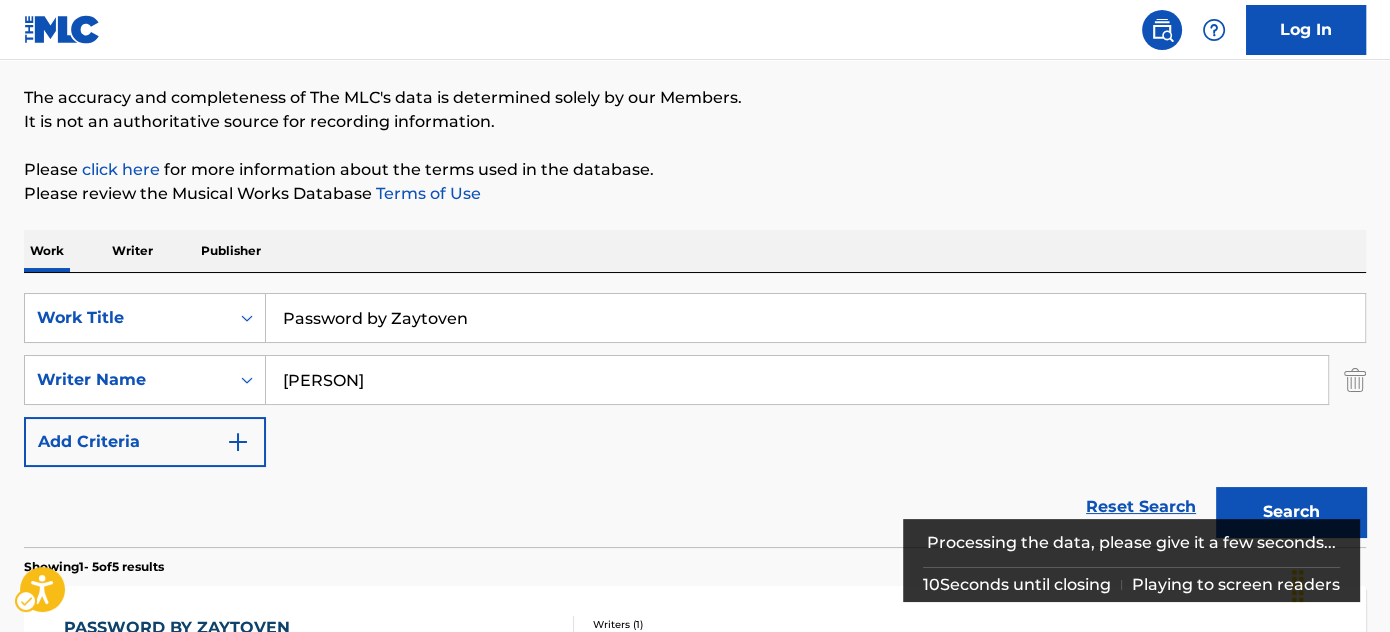 scroll, scrollTop: 424, scrollLeft: 0, axis: vertical 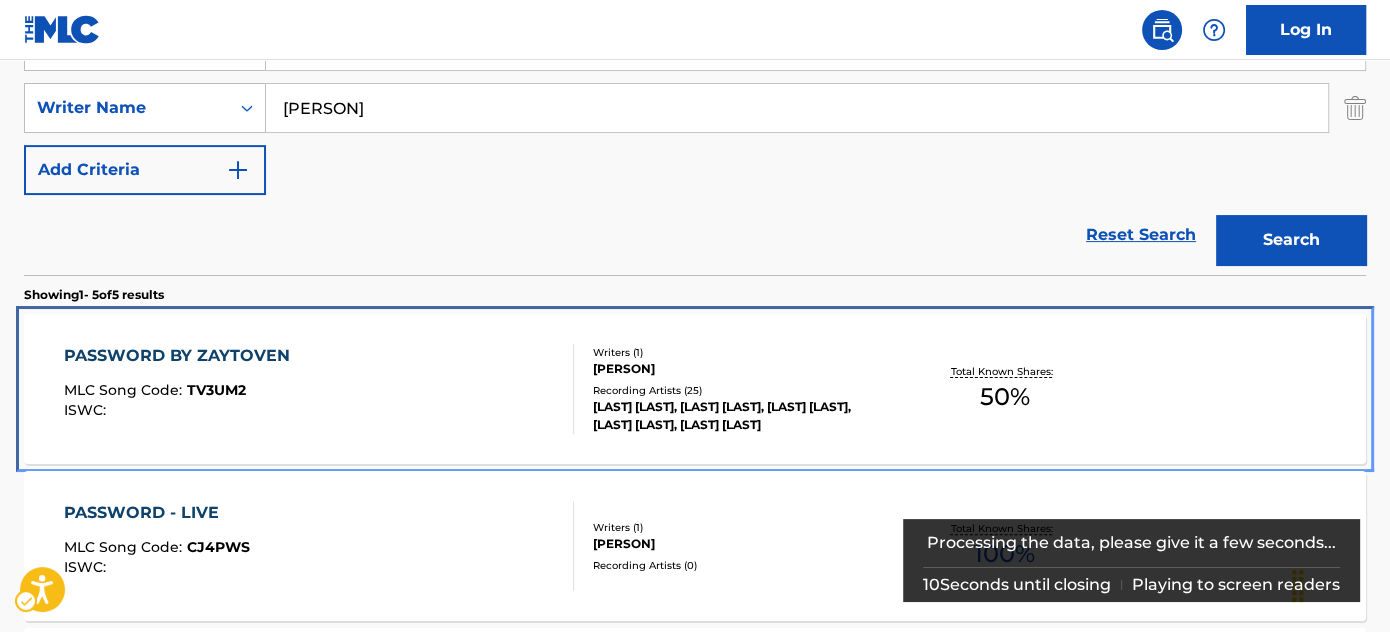 click on "PASSWORD BY [ARTIST] MLC Song Code : [PRODUCT_CODE] ISWC :" at bounding box center (319, 389) 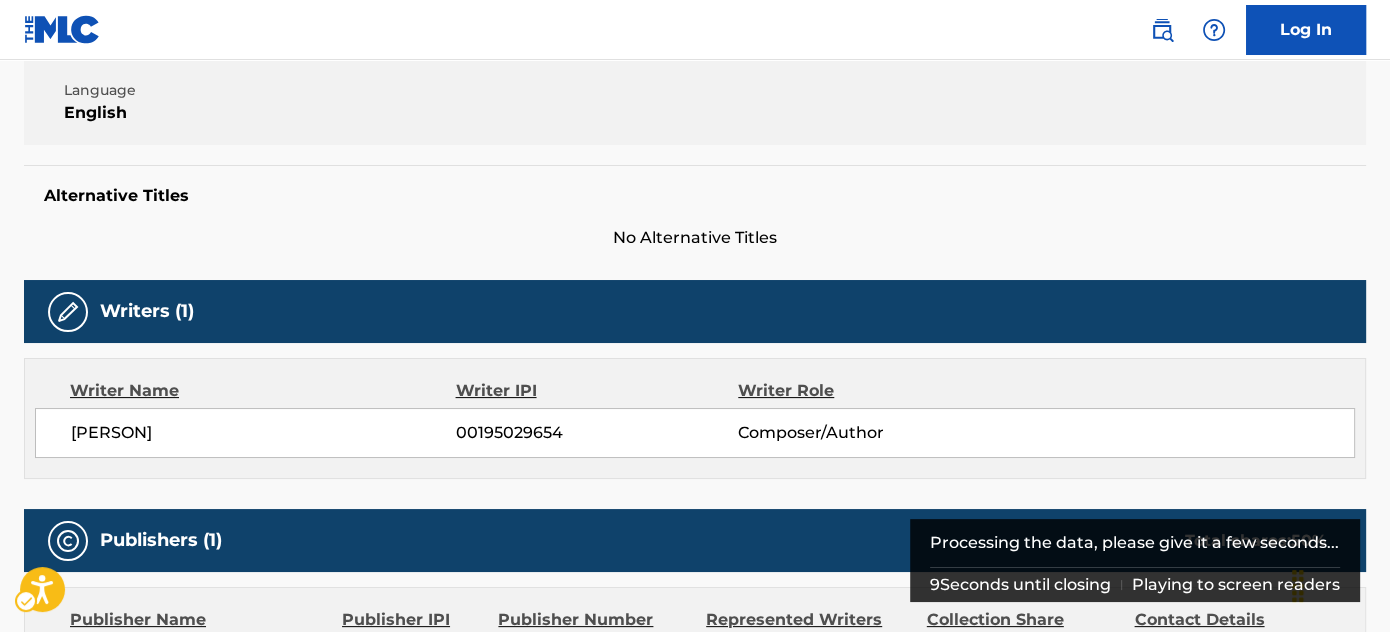 scroll, scrollTop: 0, scrollLeft: 0, axis: both 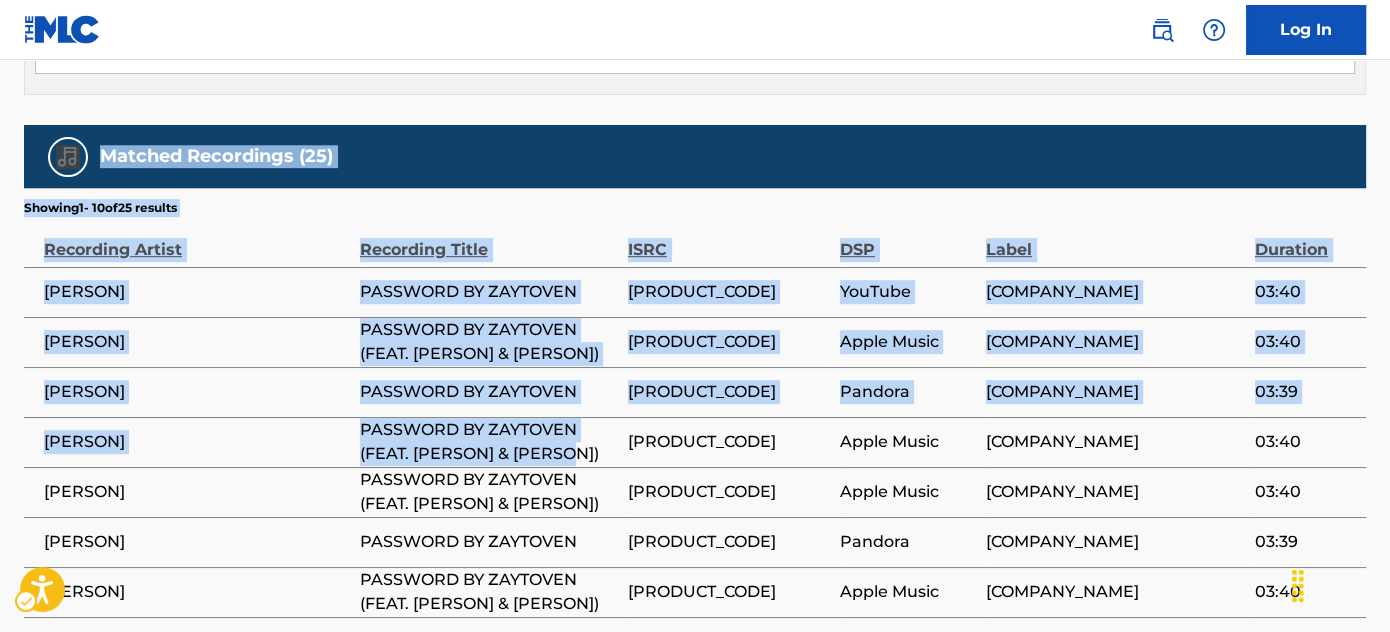 click on "PASSWORD BY ZAYTOVEN (FEAT. [PERSON] & [PERSON])" at bounding box center [489, 442] 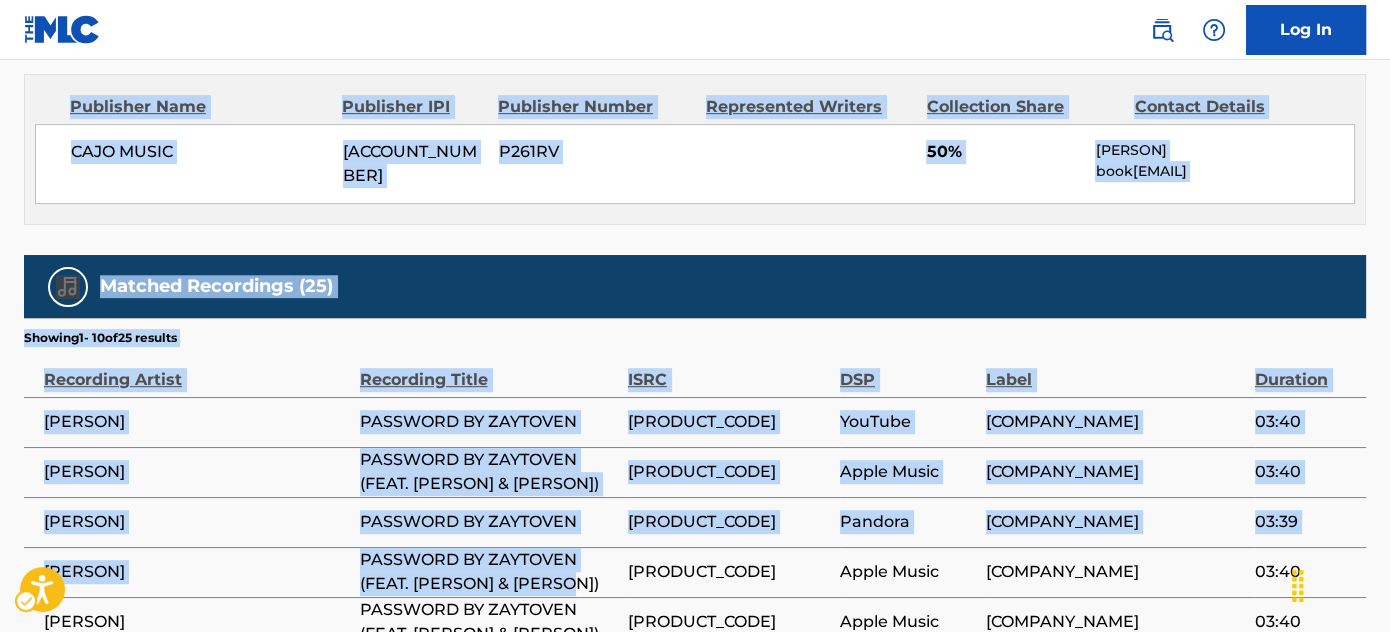 scroll, scrollTop: 885, scrollLeft: 0, axis: vertical 